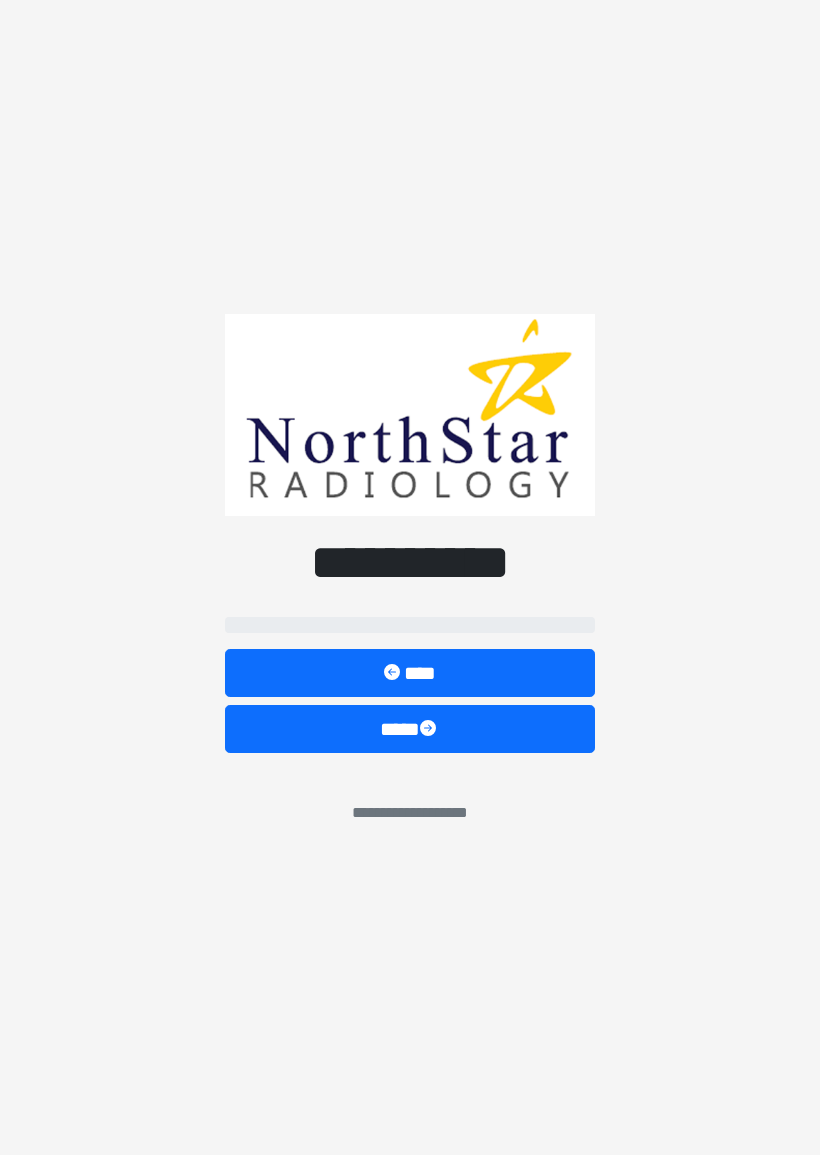 scroll, scrollTop: 0, scrollLeft: 0, axis: both 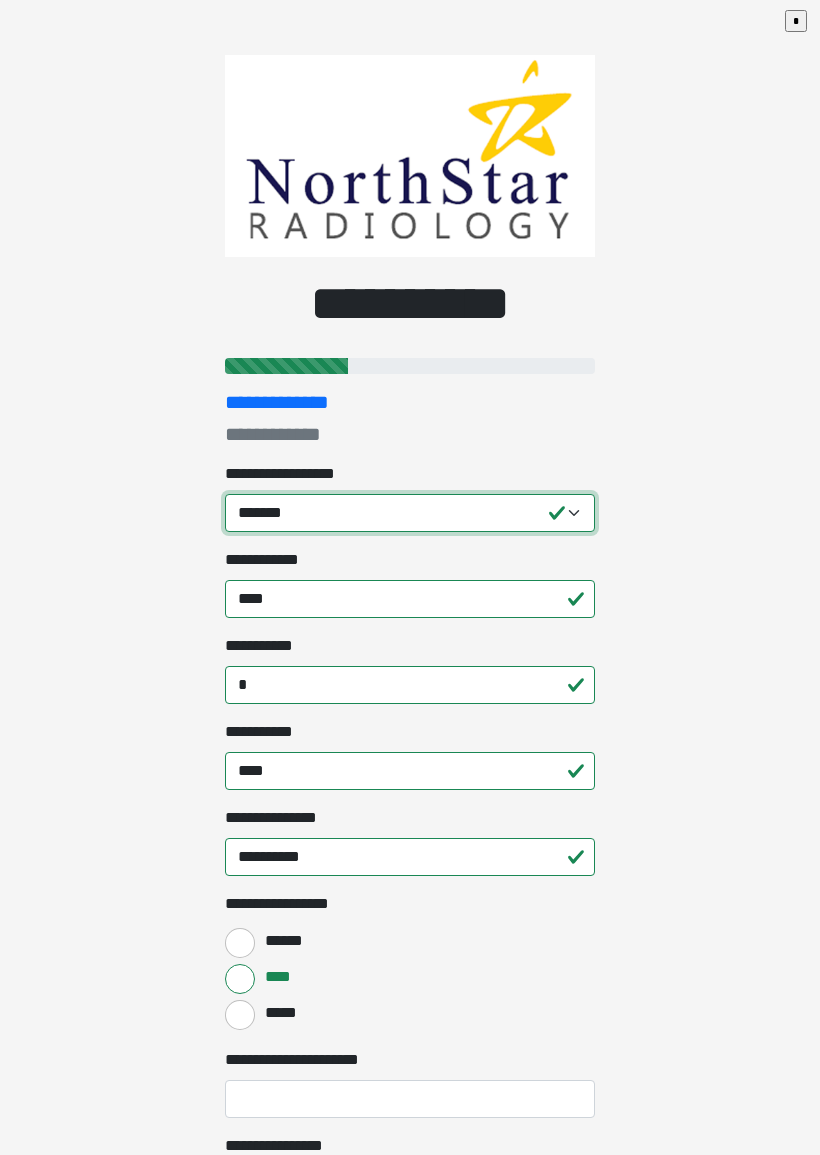 click on "**********" at bounding box center (410, 513) 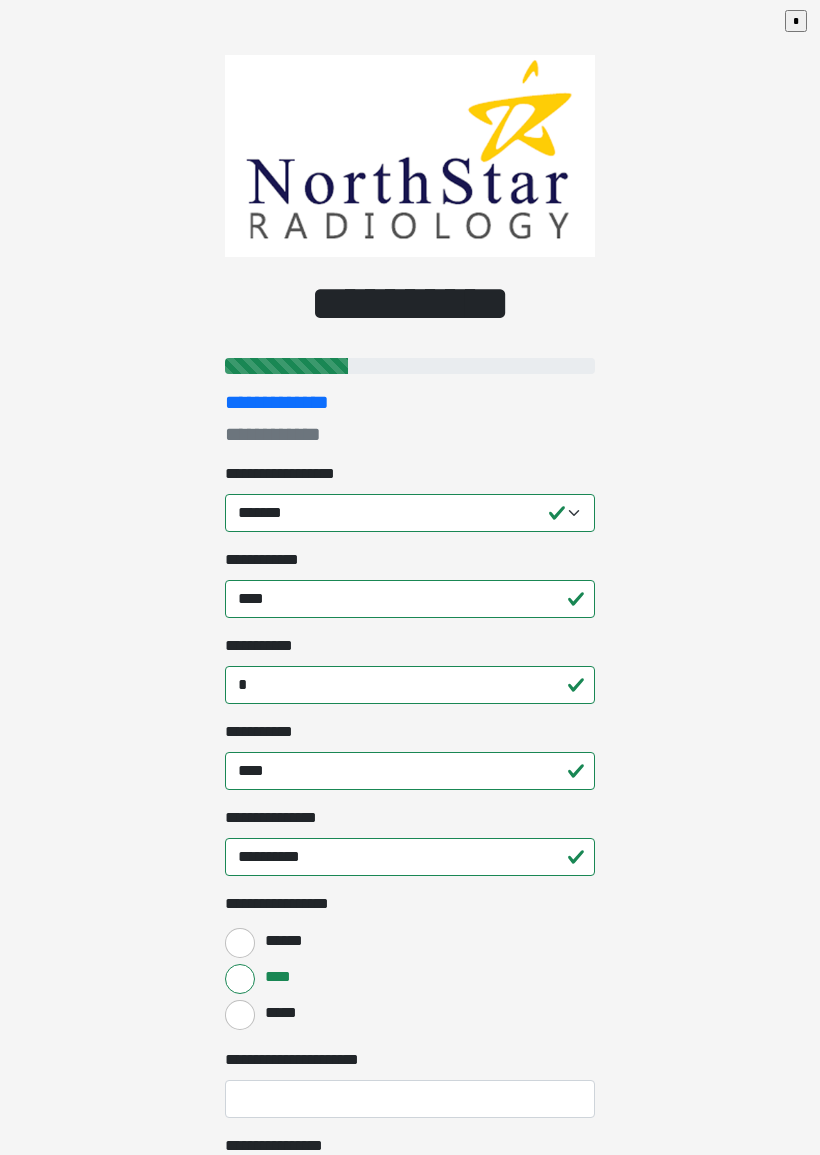 click on "*" at bounding box center [410, 685] 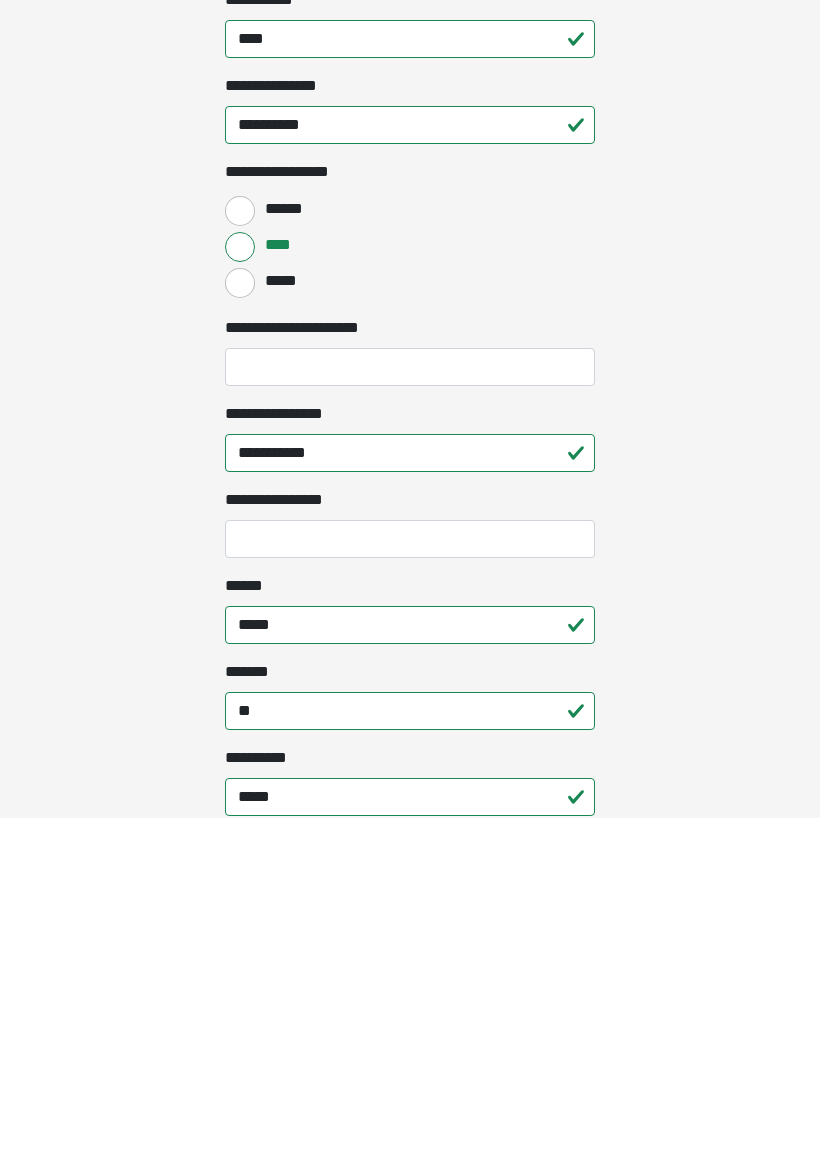 scroll, scrollTop: 397, scrollLeft: 0, axis: vertical 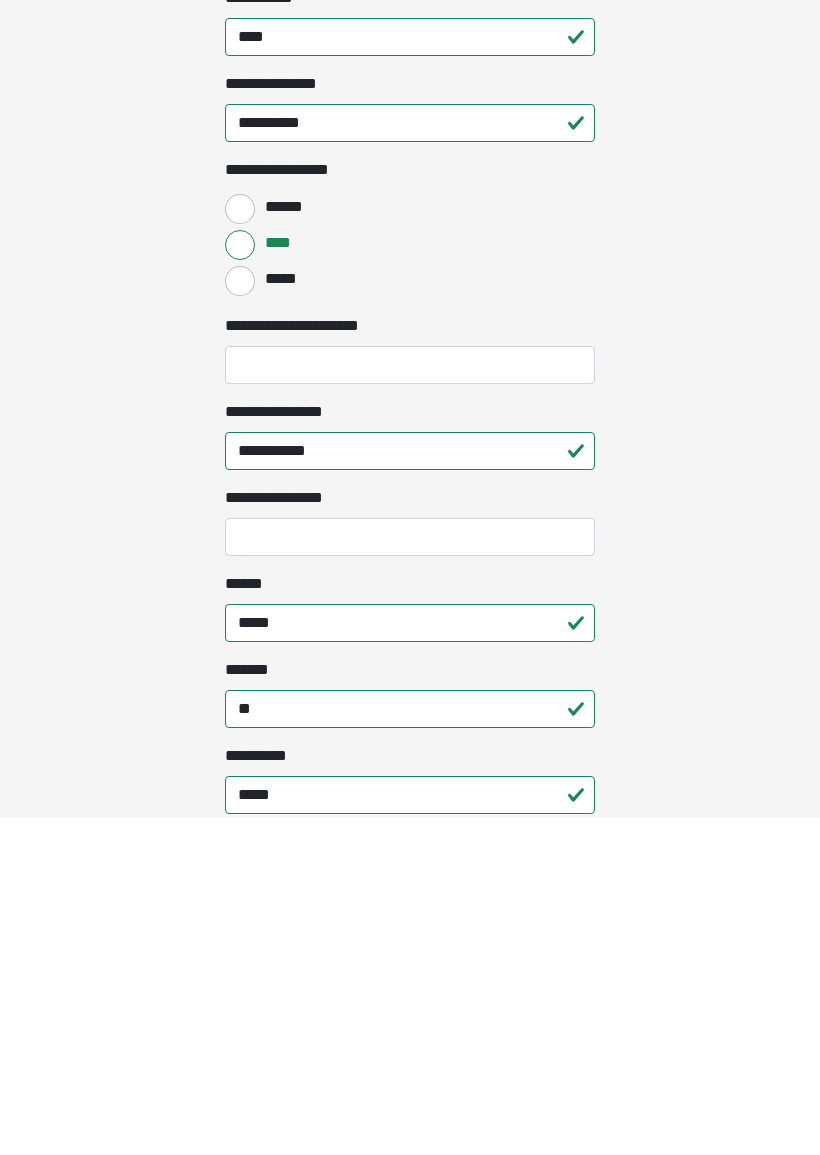 type on "*****" 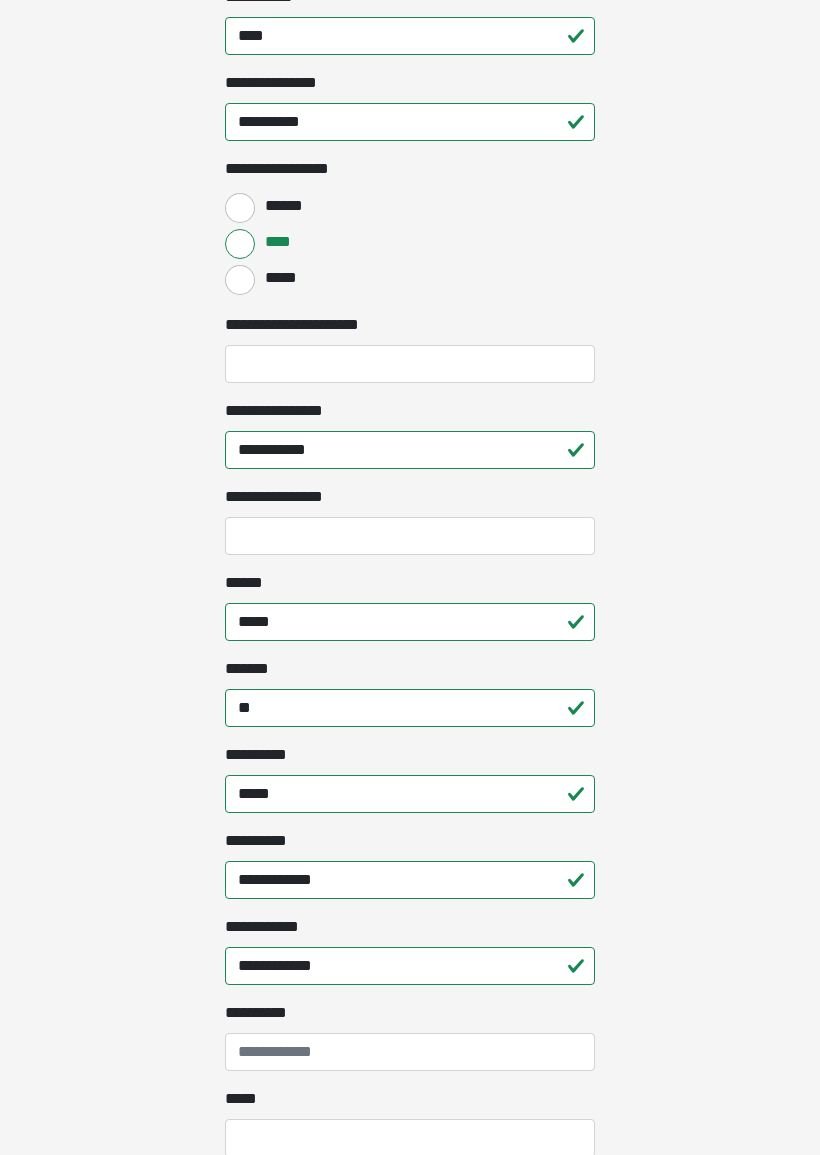 click on "**********" at bounding box center (410, -158) 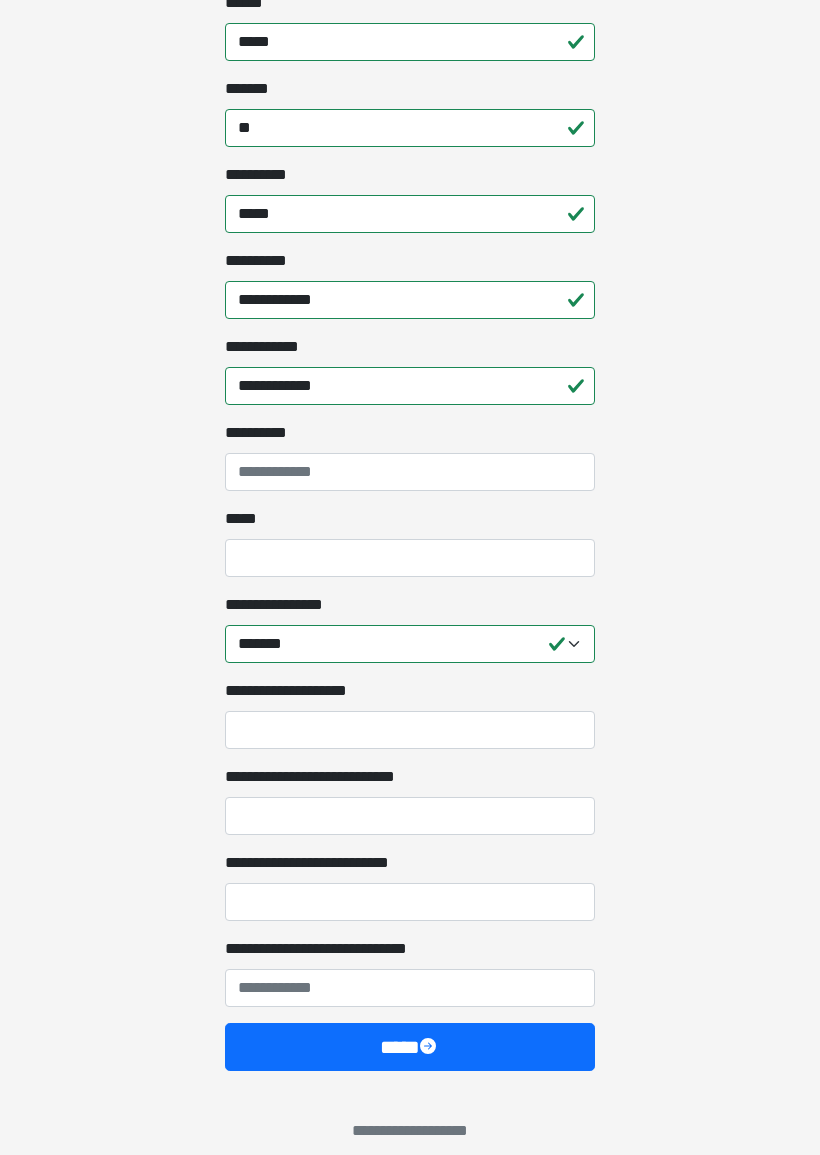 scroll, scrollTop: 1334, scrollLeft: 0, axis: vertical 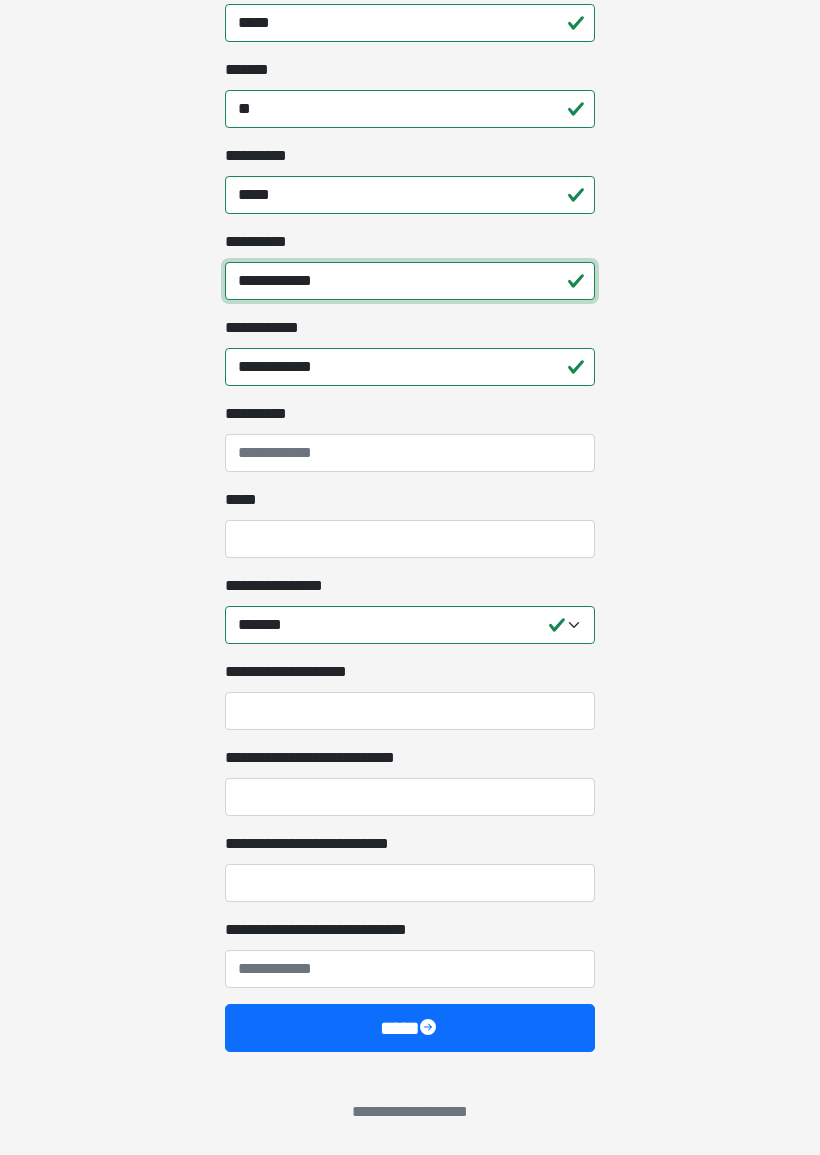 click on "**********" at bounding box center (410, 281) 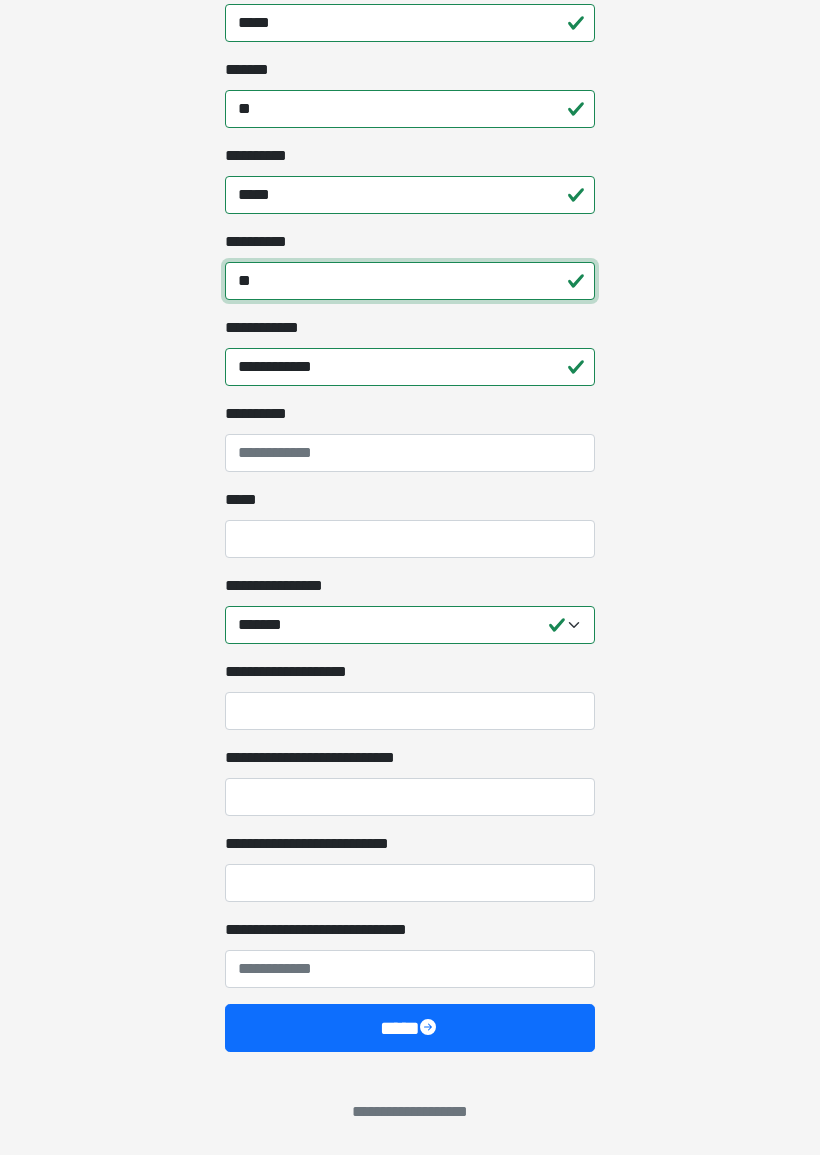 type on "*" 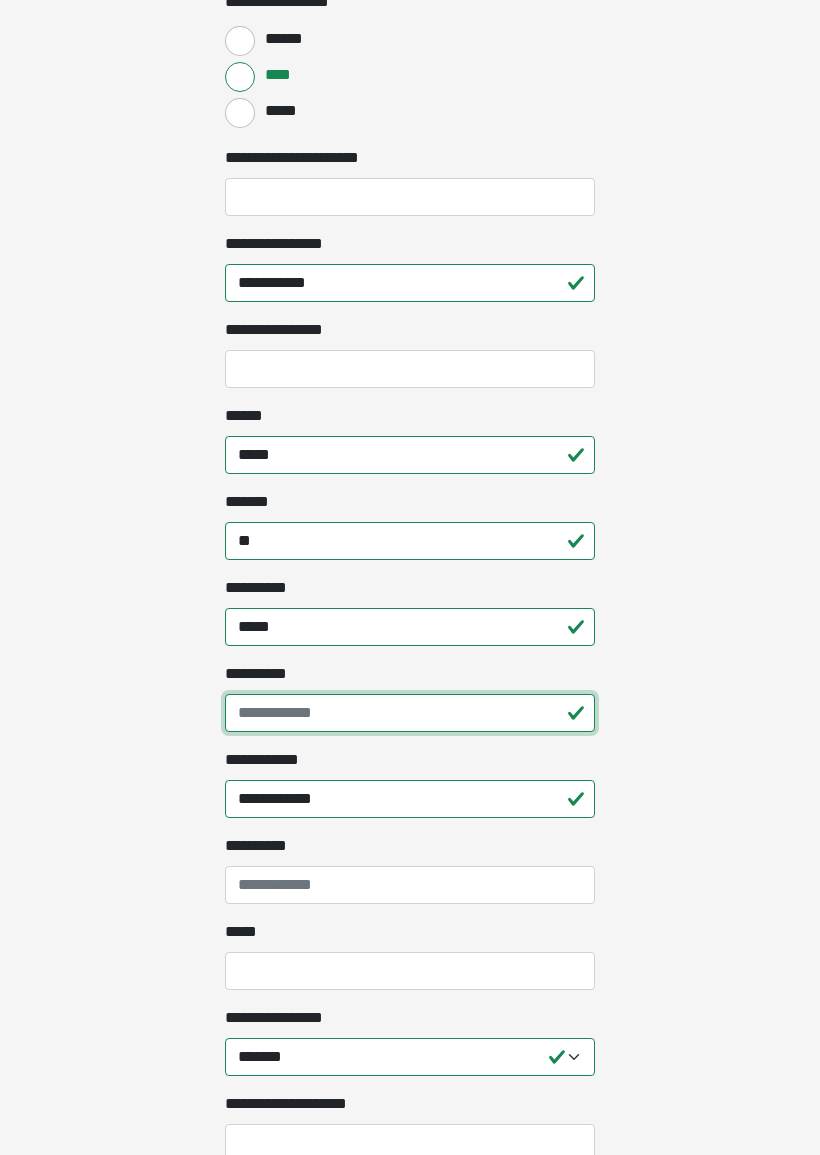scroll, scrollTop: 893, scrollLeft: 0, axis: vertical 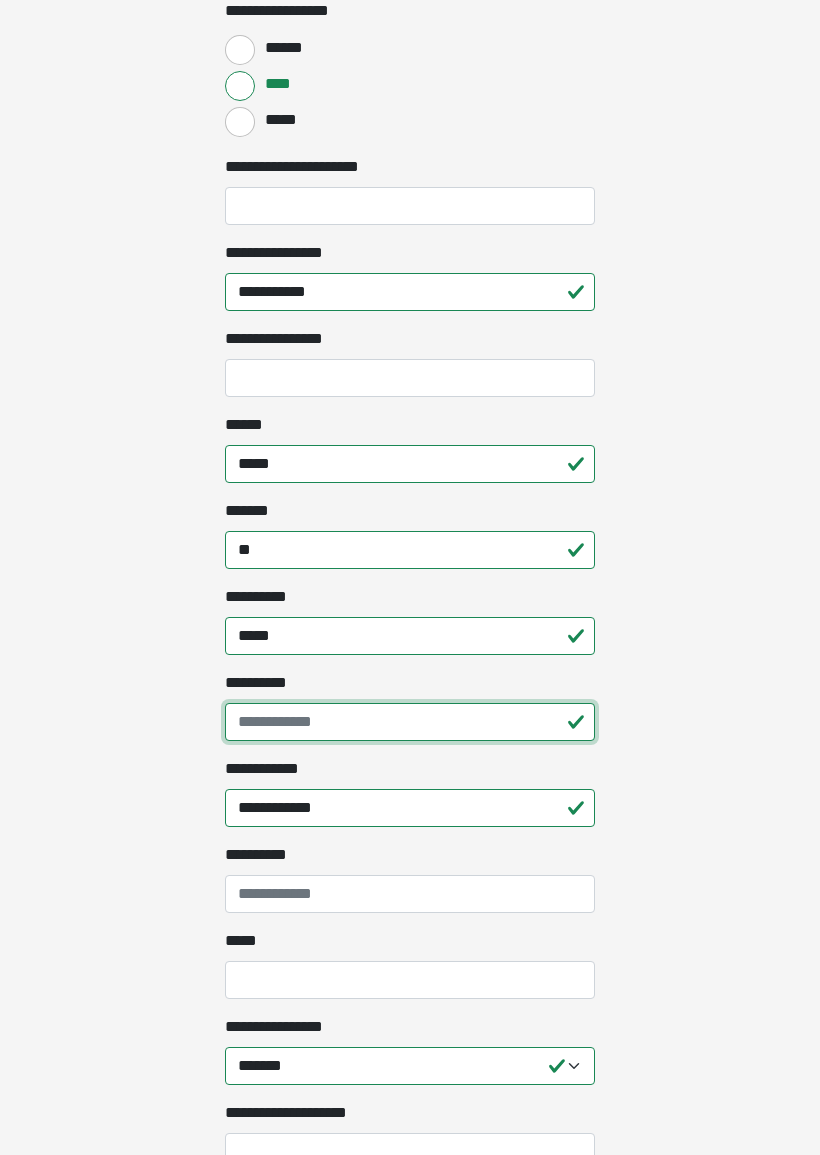 type 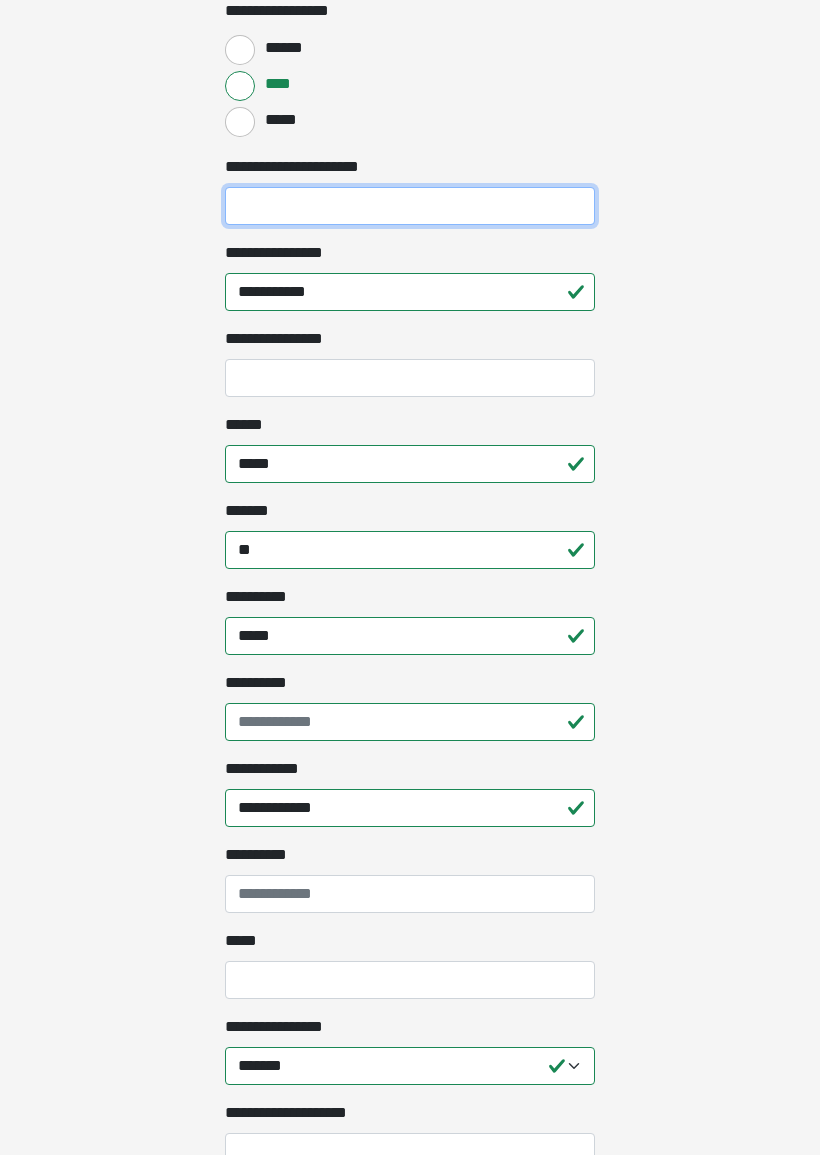 click on "**********" at bounding box center [410, 206] 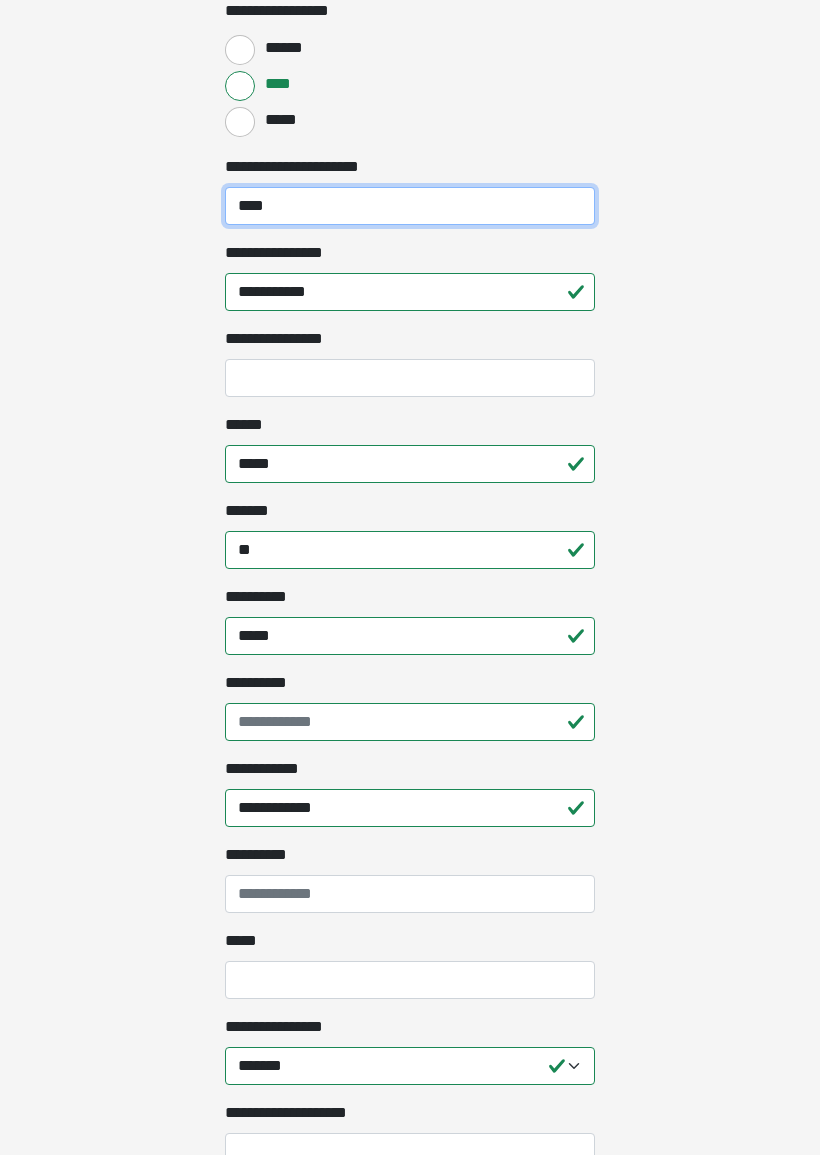 type on "***" 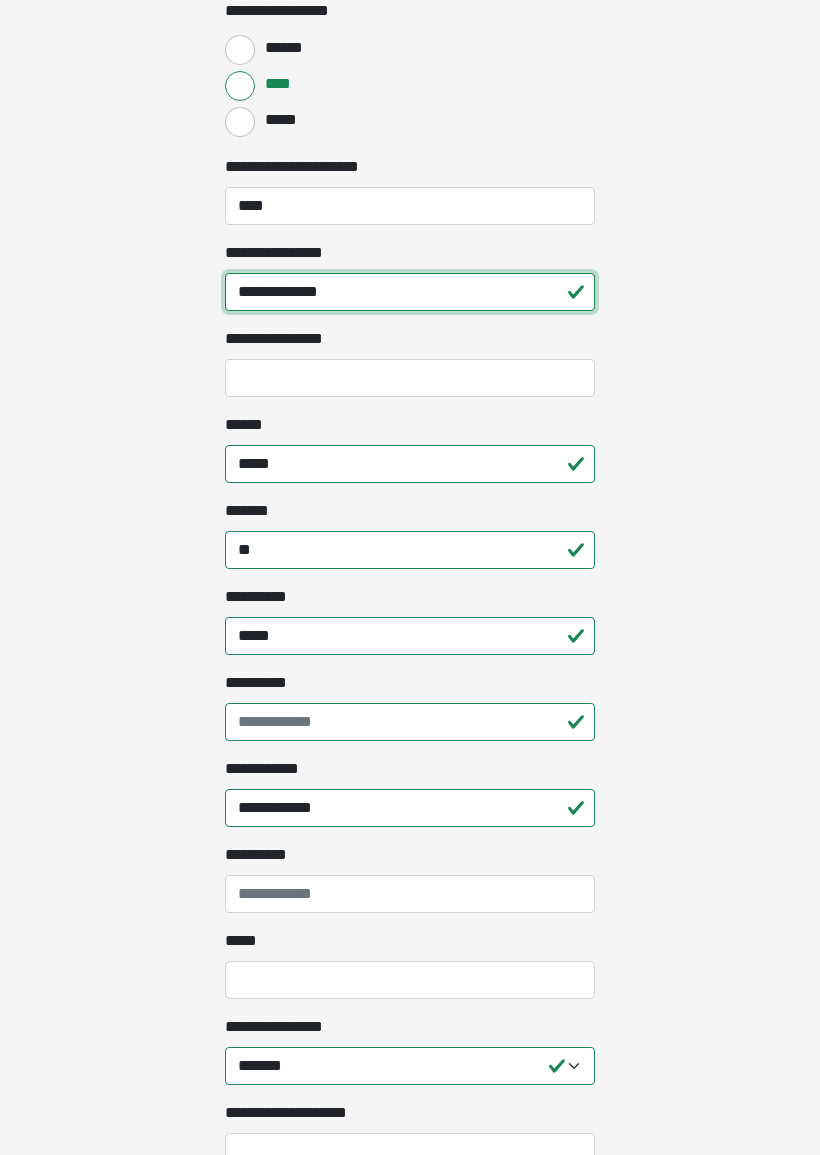 type on "**********" 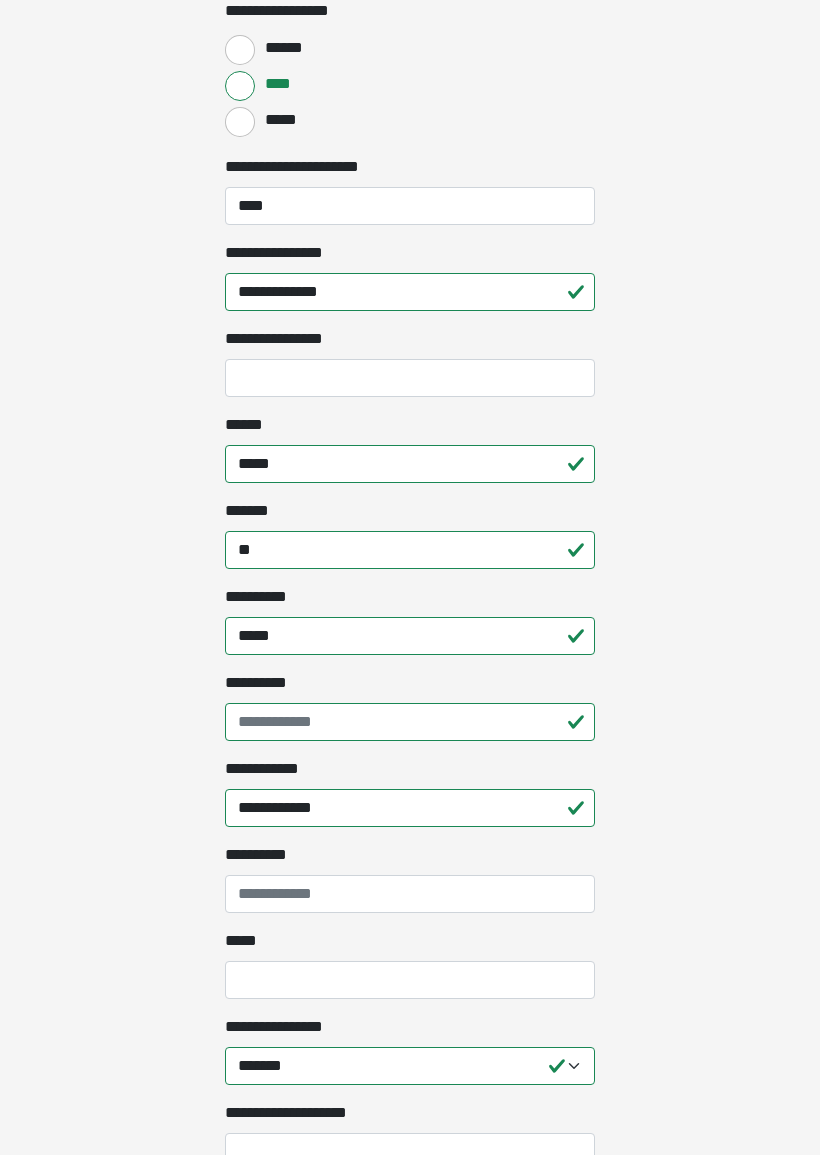 click on "***" at bounding box center (410, 206) 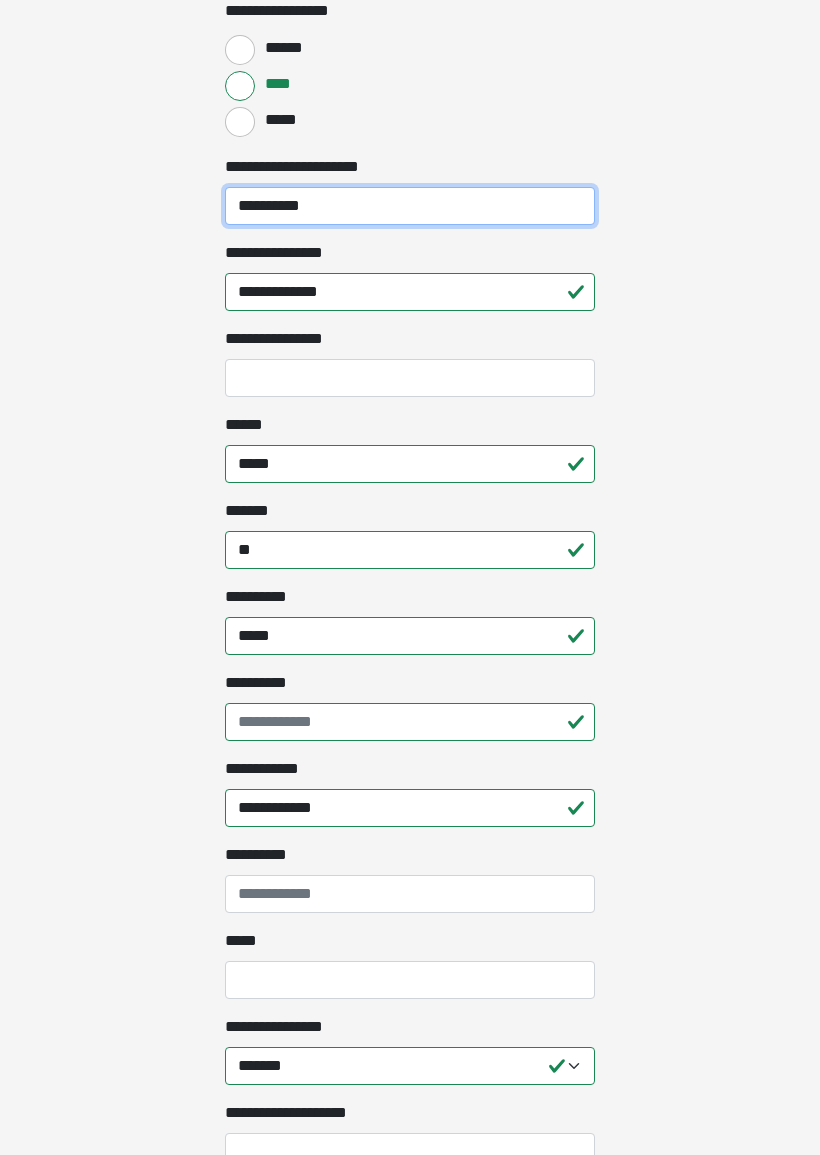 type on "**********" 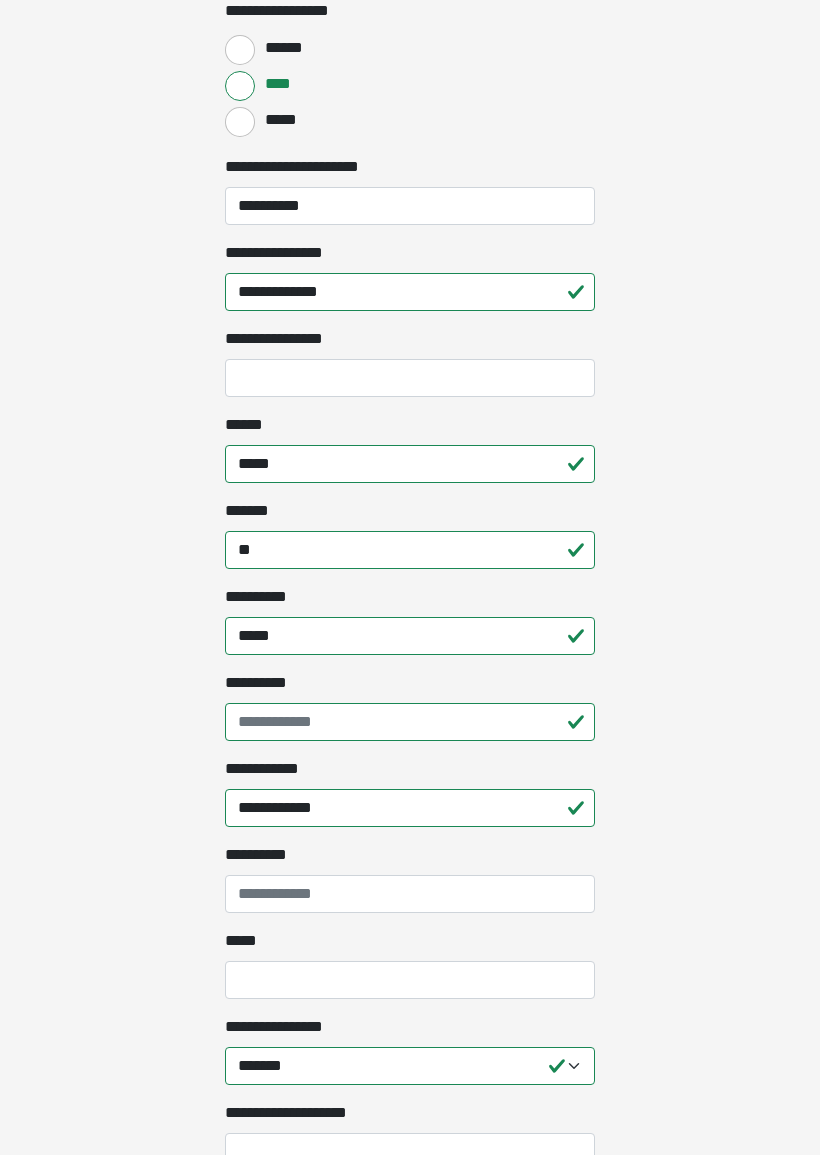 click on "**********" at bounding box center [410, 292] 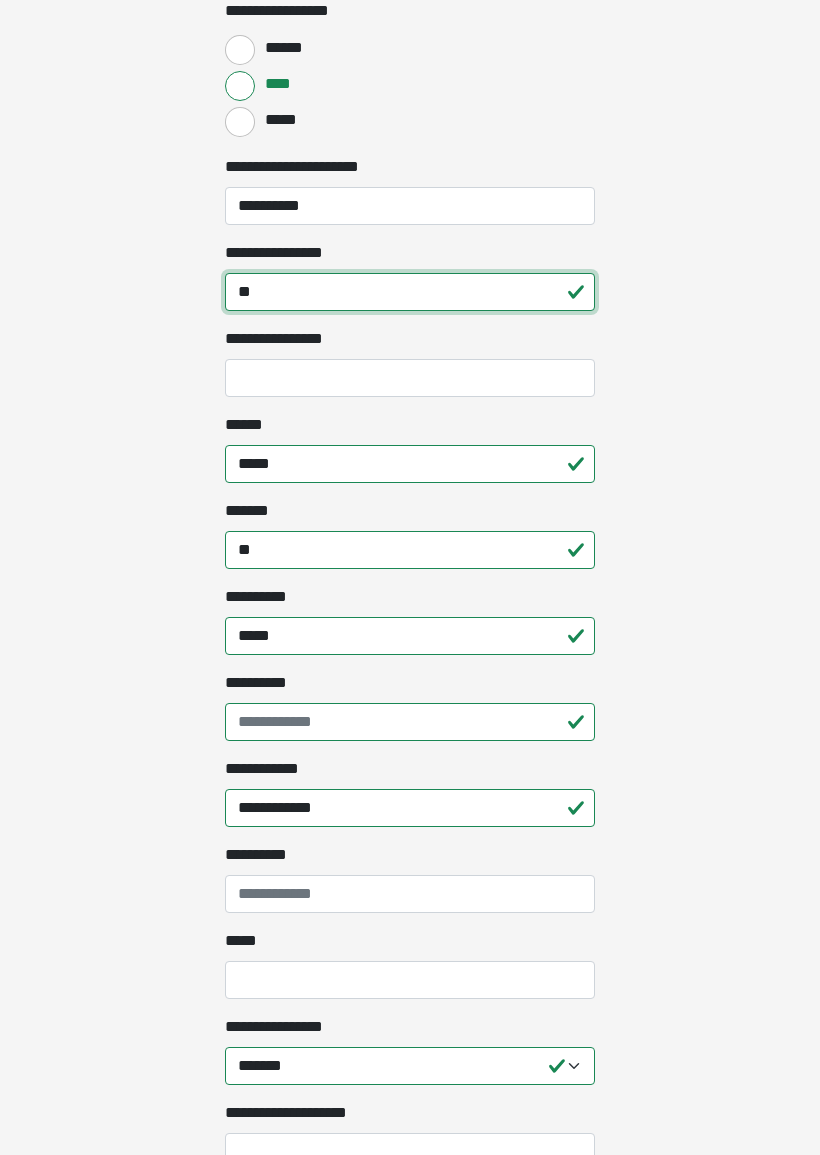 type on "*" 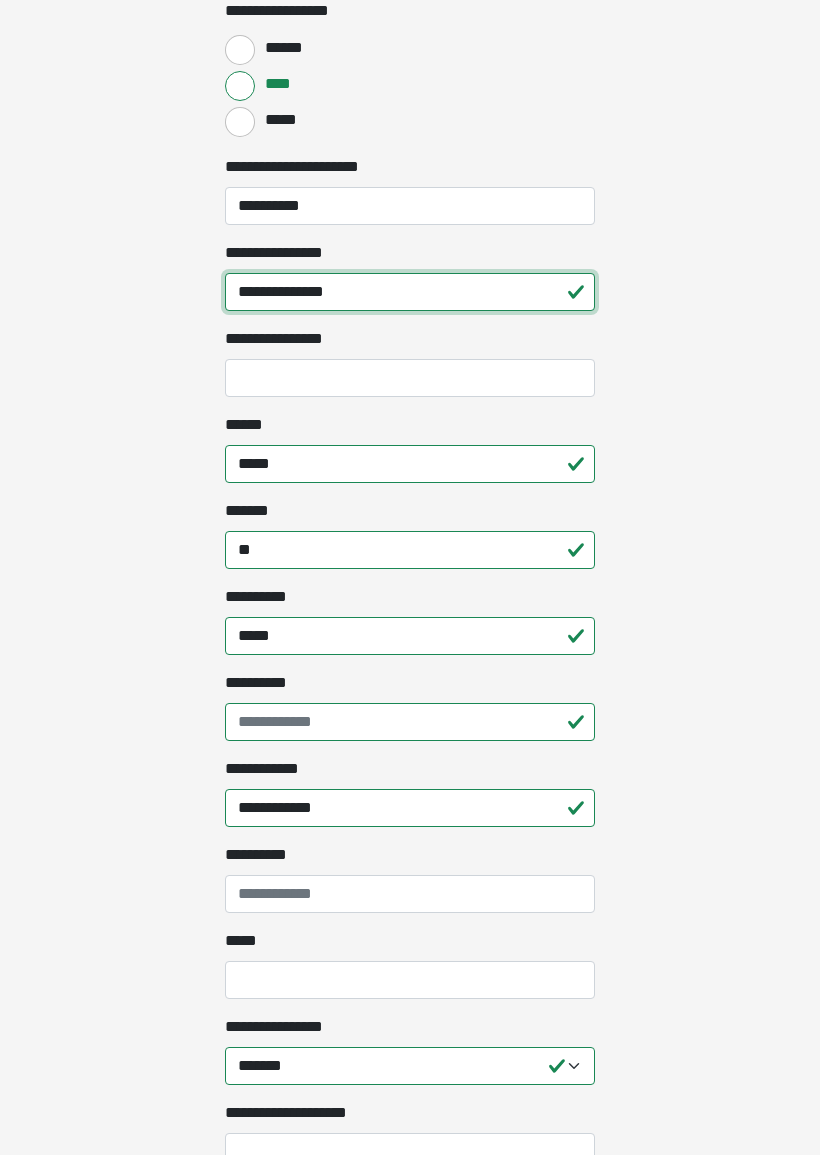 type on "**********" 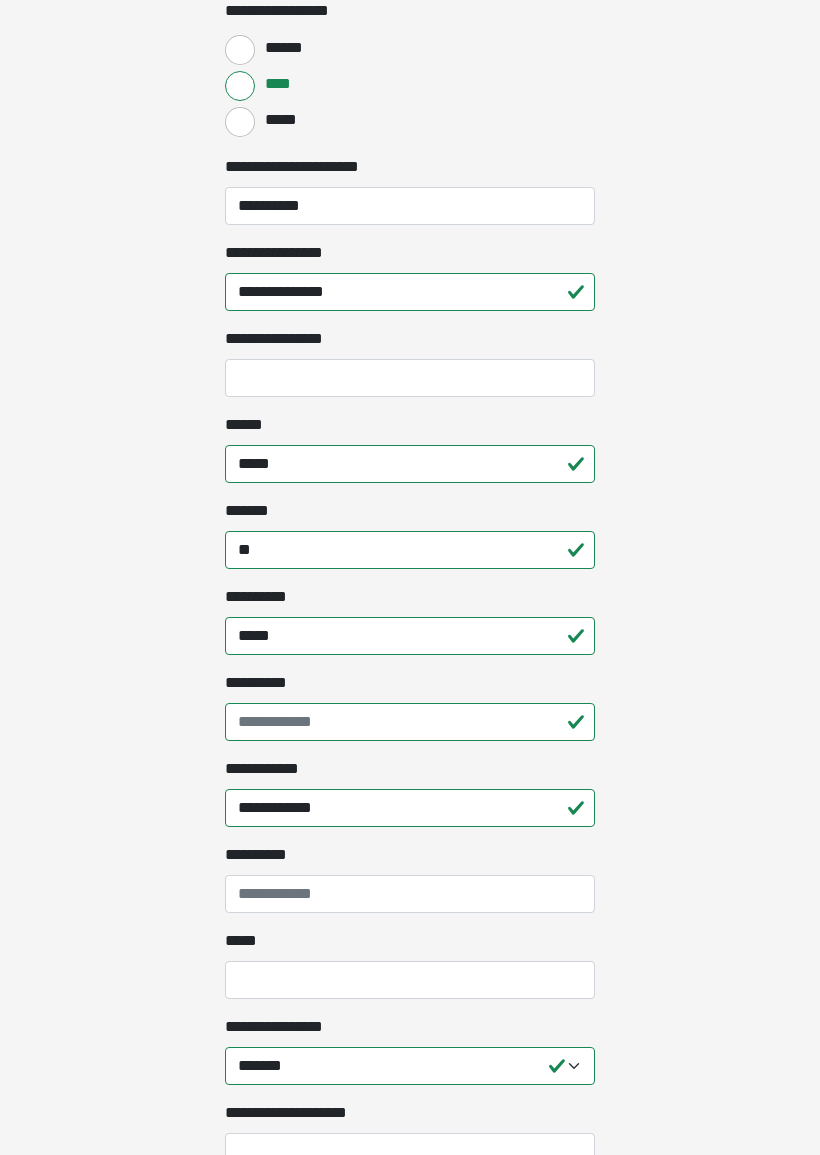 click on "**********" at bounding box center (410, -316) 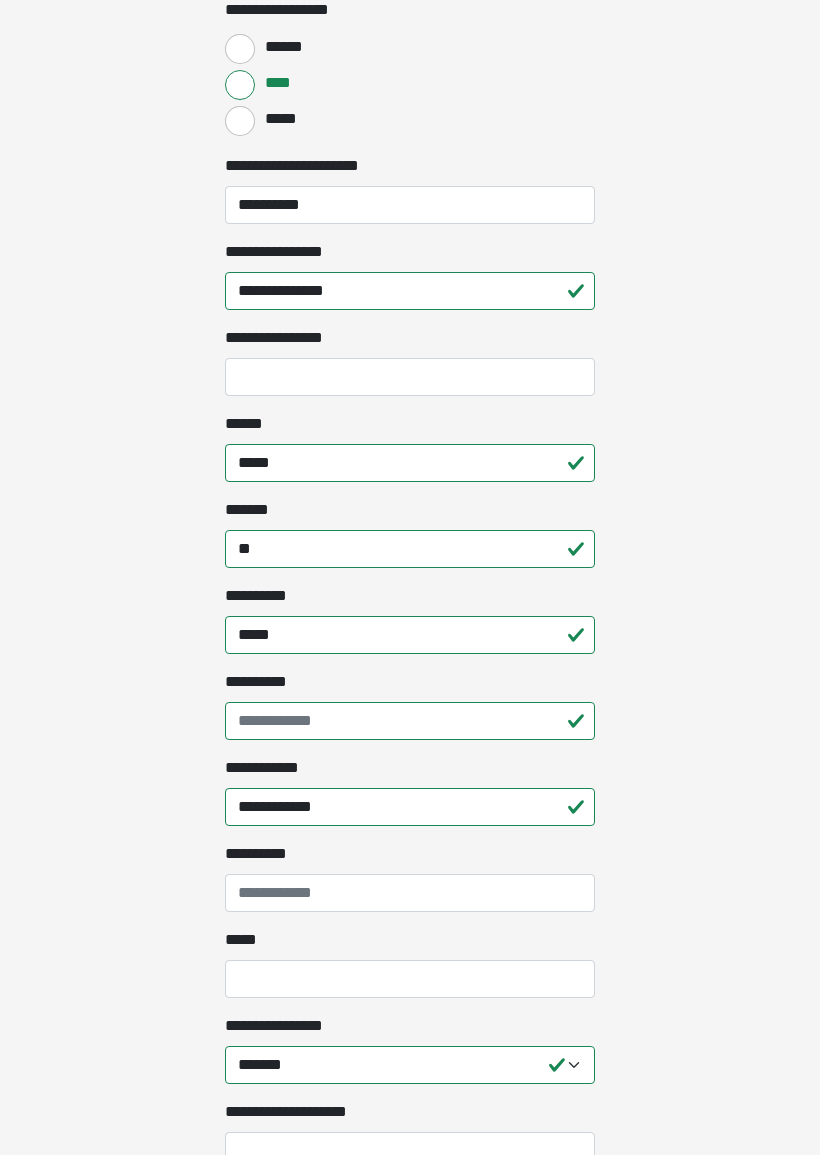 click on "**********" at bounding box center [410, 377] 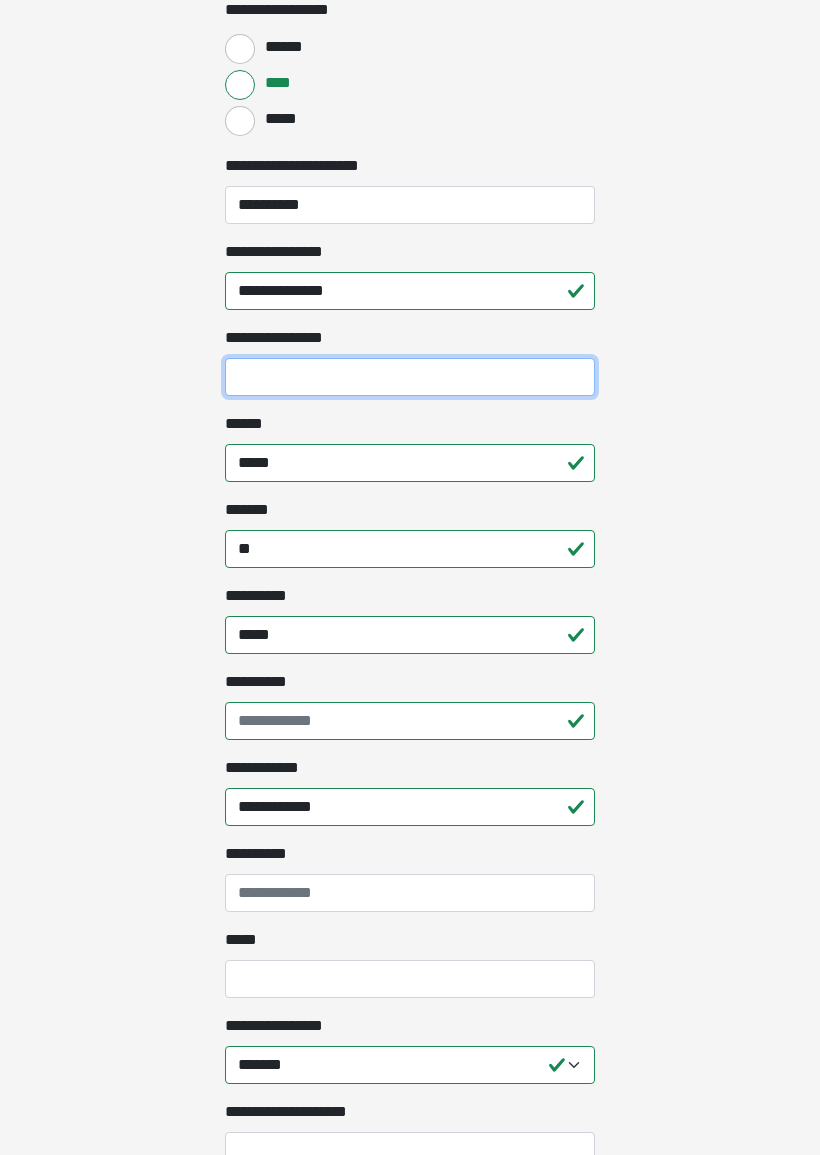 scroll, scrollTop: 893, scrollLeft: 0, axis: vertical 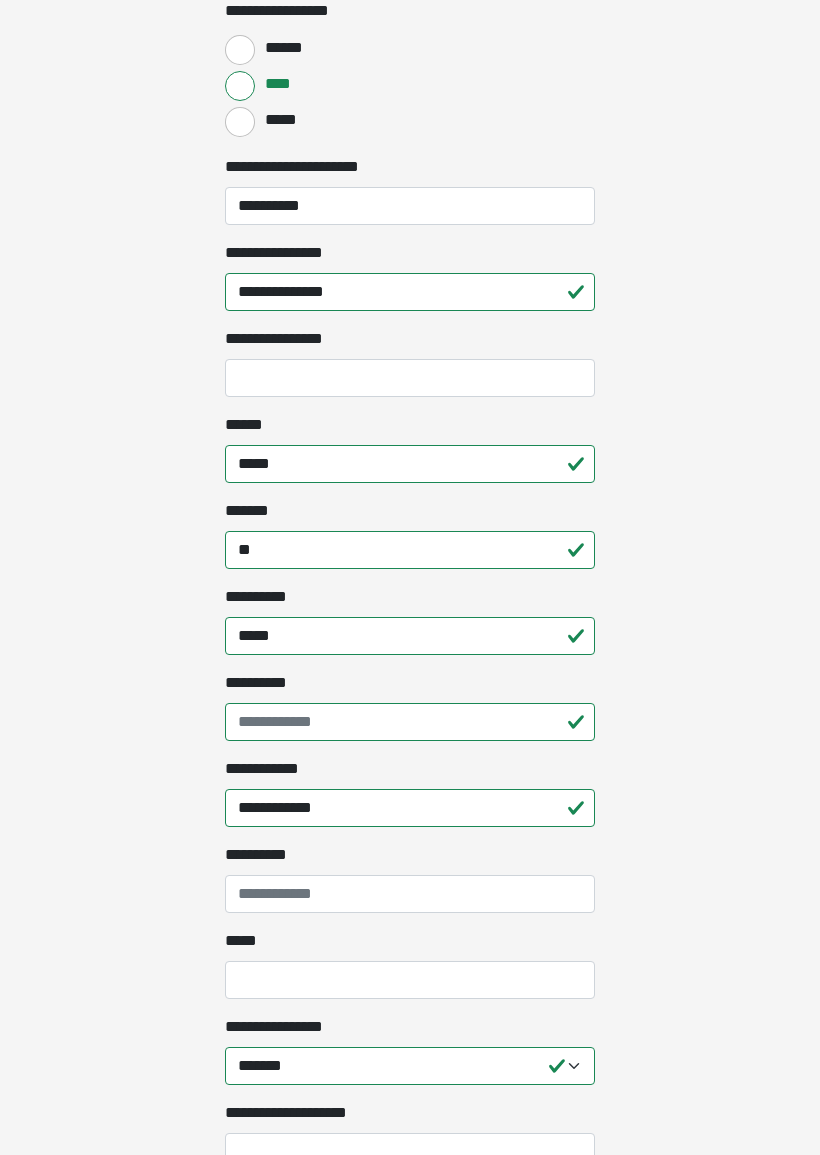 click on "**********" at bounding box center [410, -316] 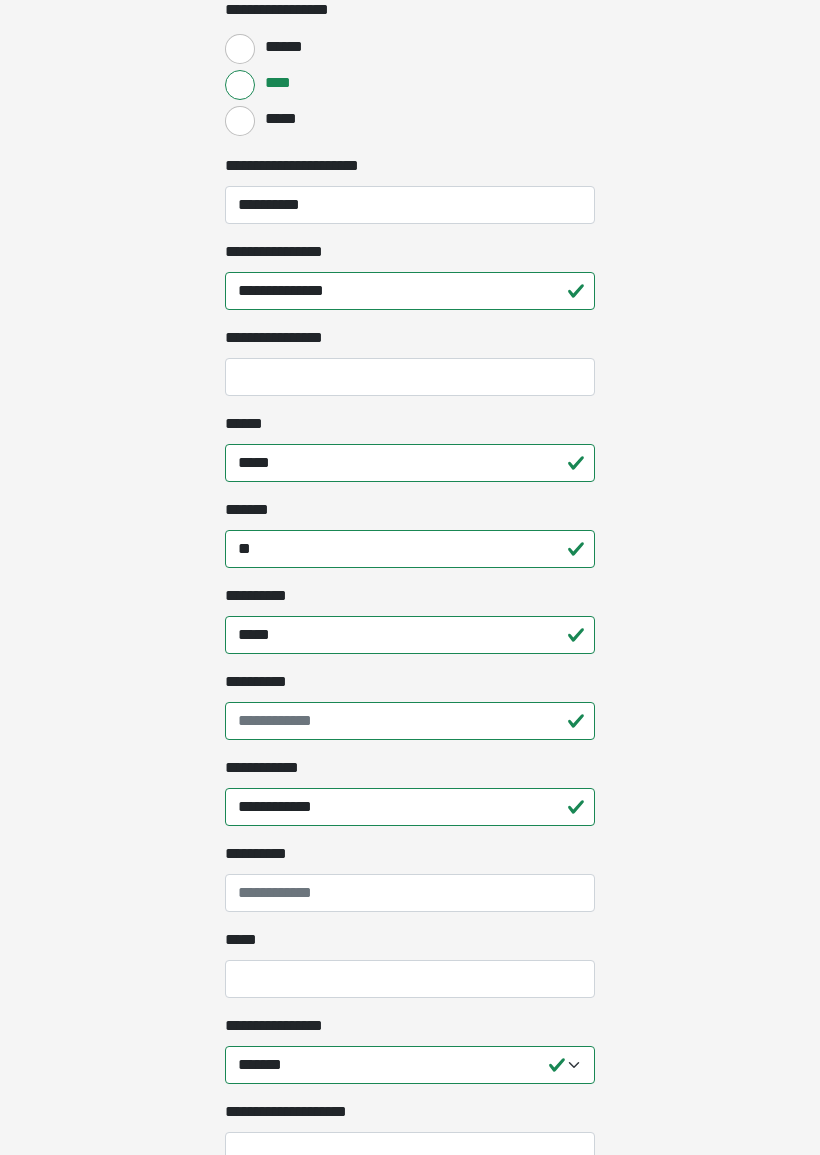 click on "**********" at bounding box center [410, -317] 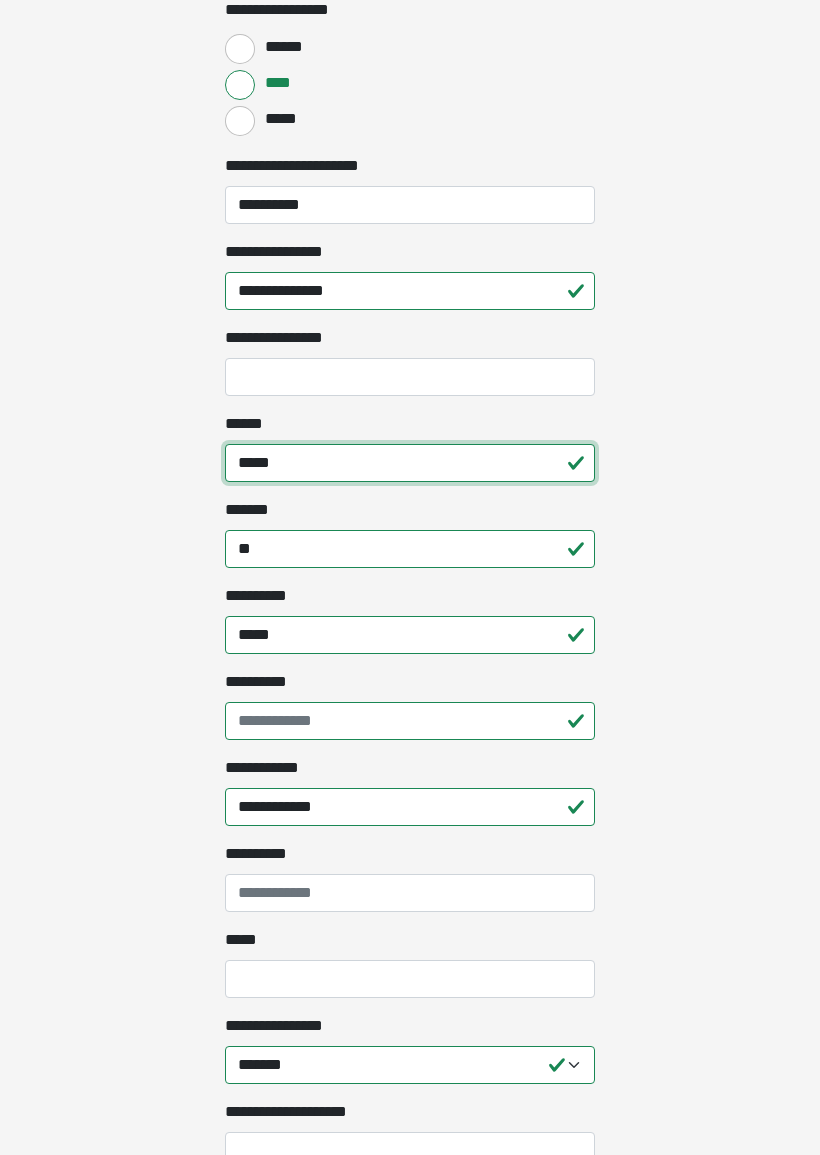 scroll, scrollTop: 893, scrollLeft: 0, axis: vertical 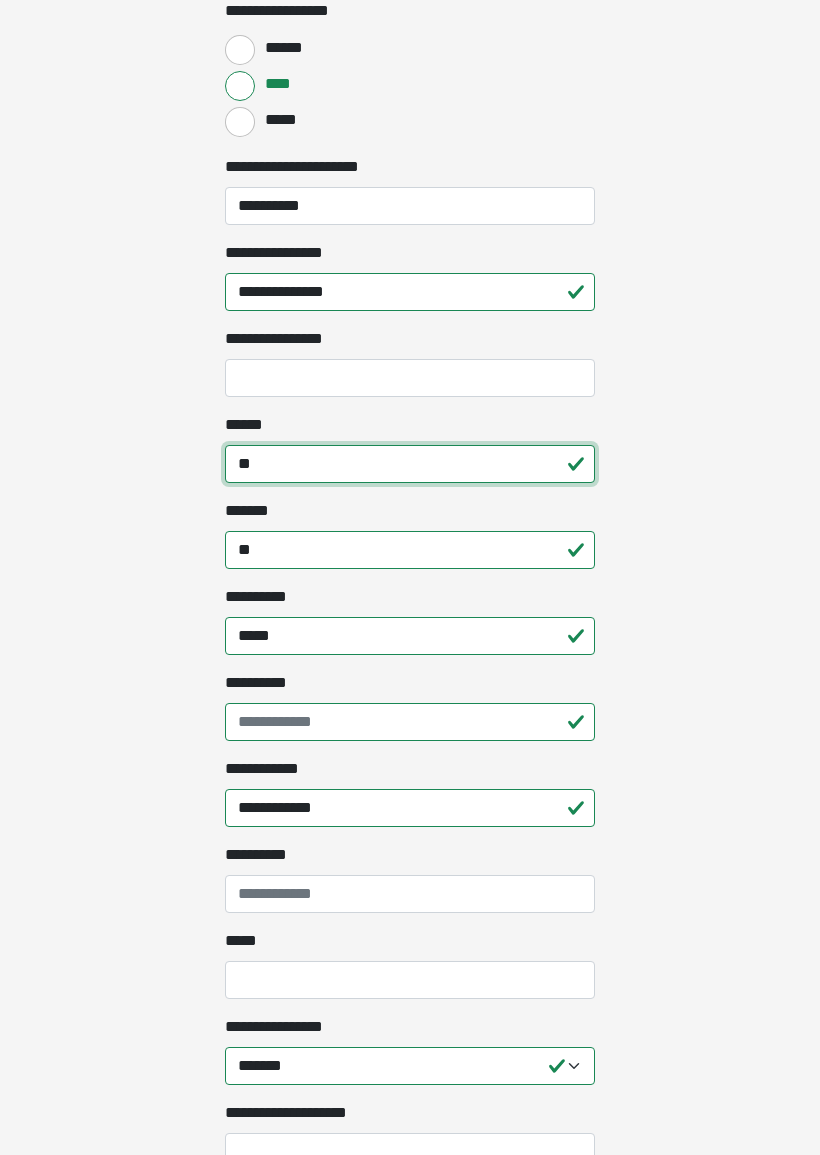 type on "*" 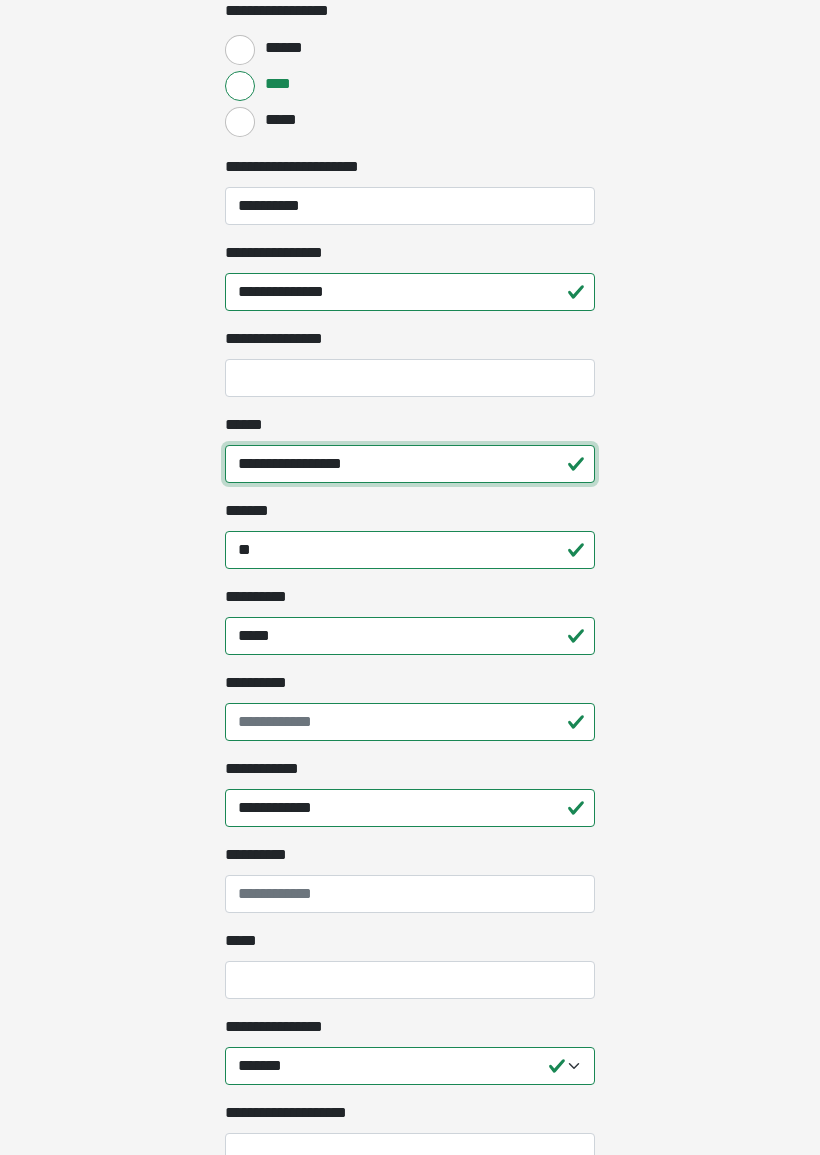 type on "**********" 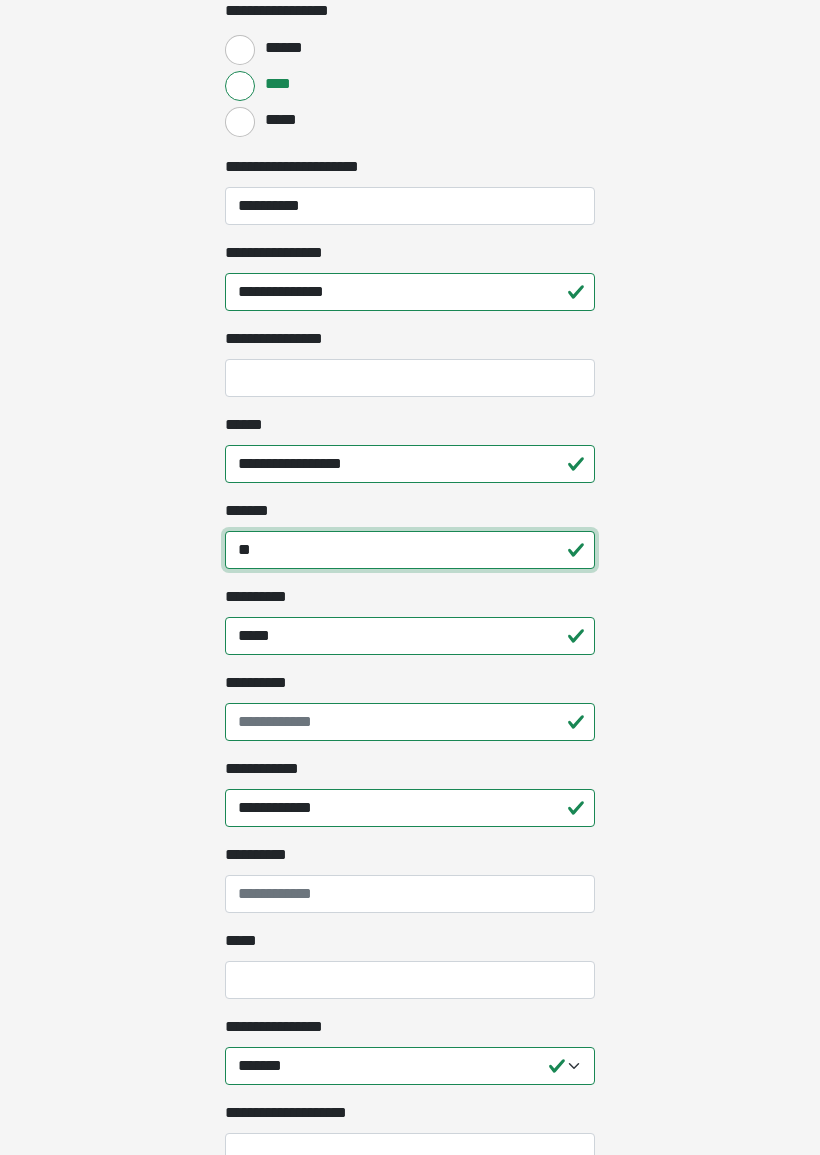 click on "**" at bounding box center [410, 550] 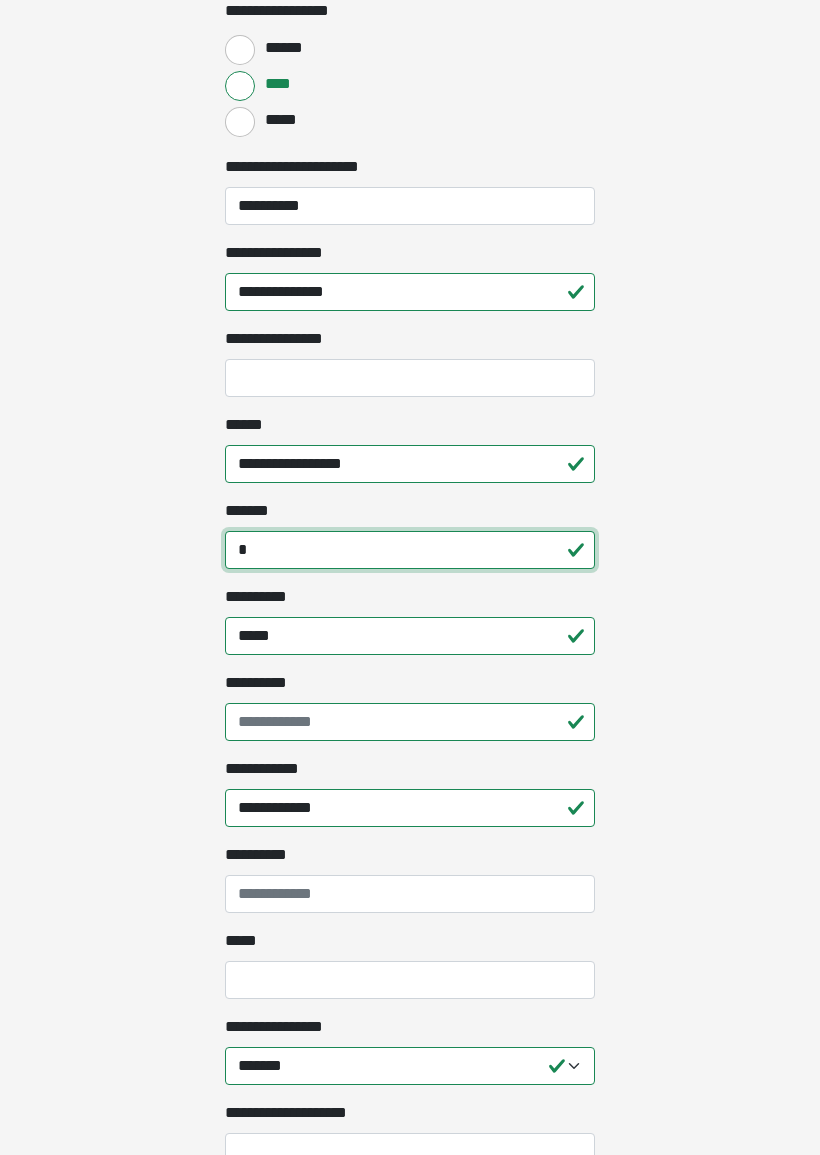 type on "*" 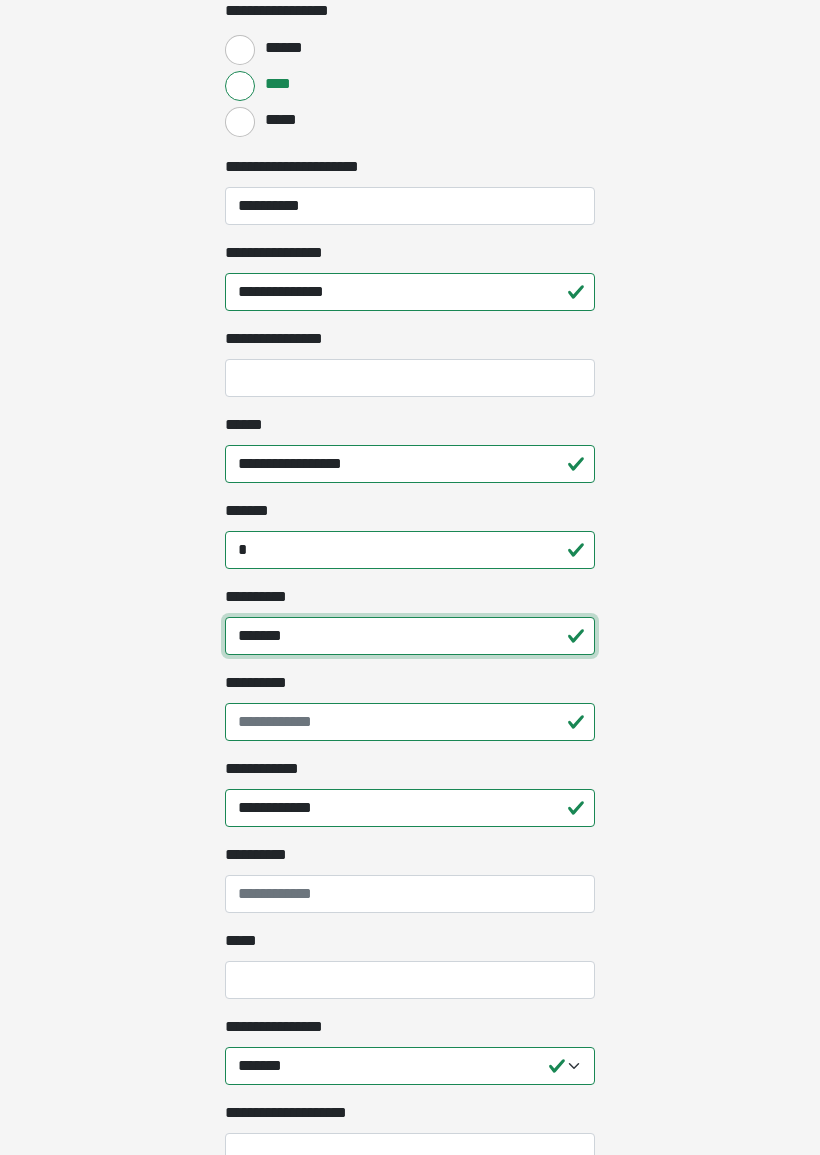 type on "*******" 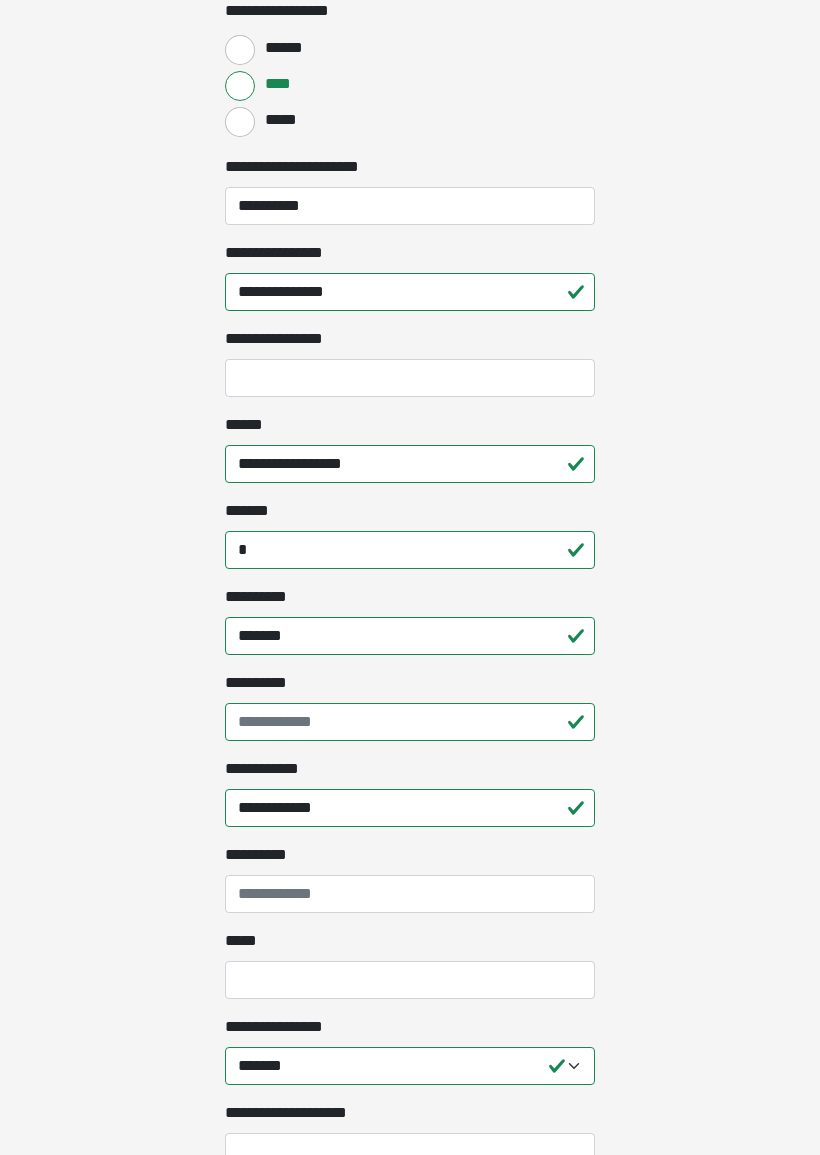 click on "*" at bounding box center (410, 550) 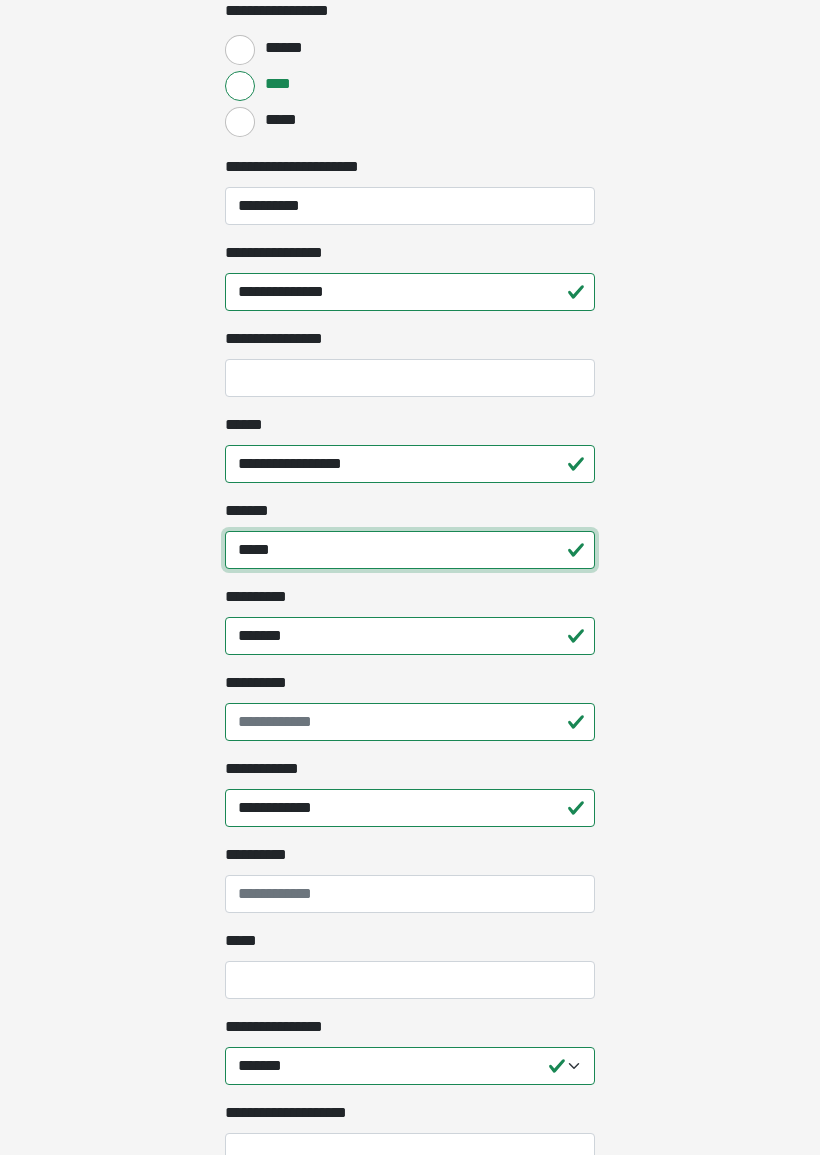 type on "*****" 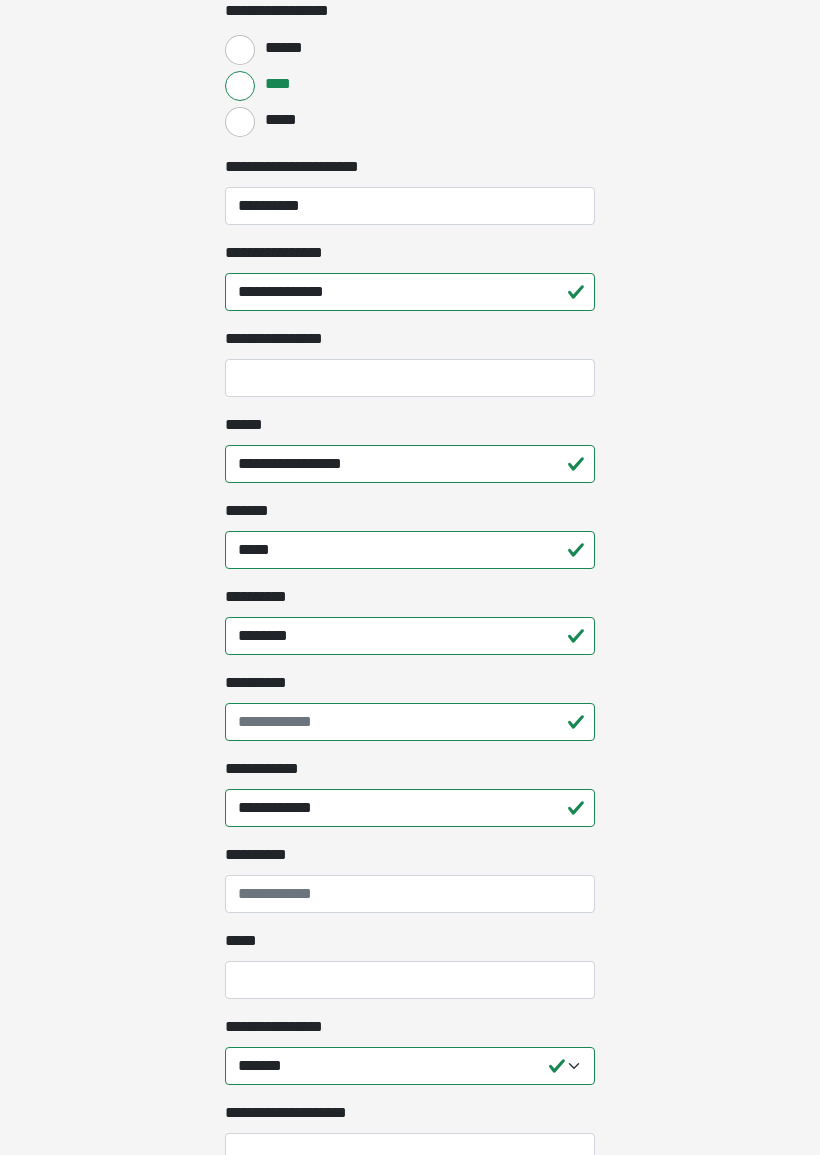click on "********" at bounding box center [410, 636] 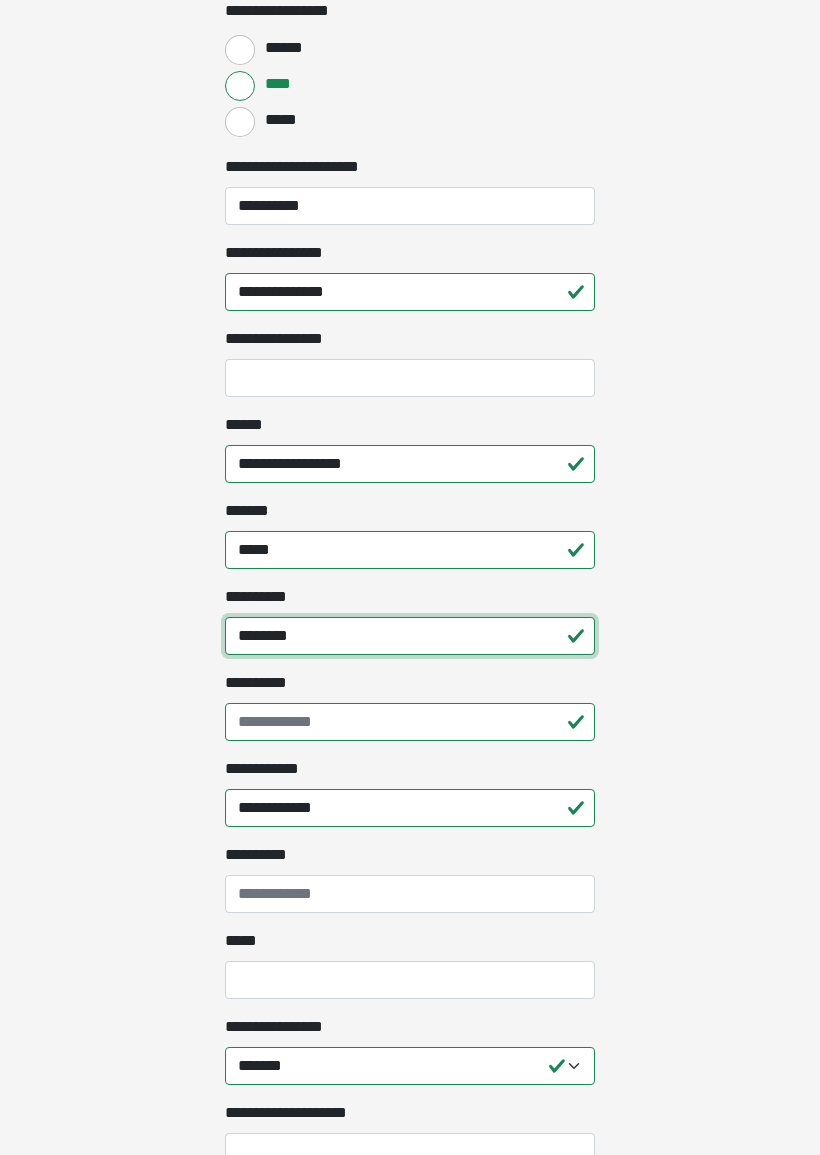 click on "********" at bounding box center [410, 636] 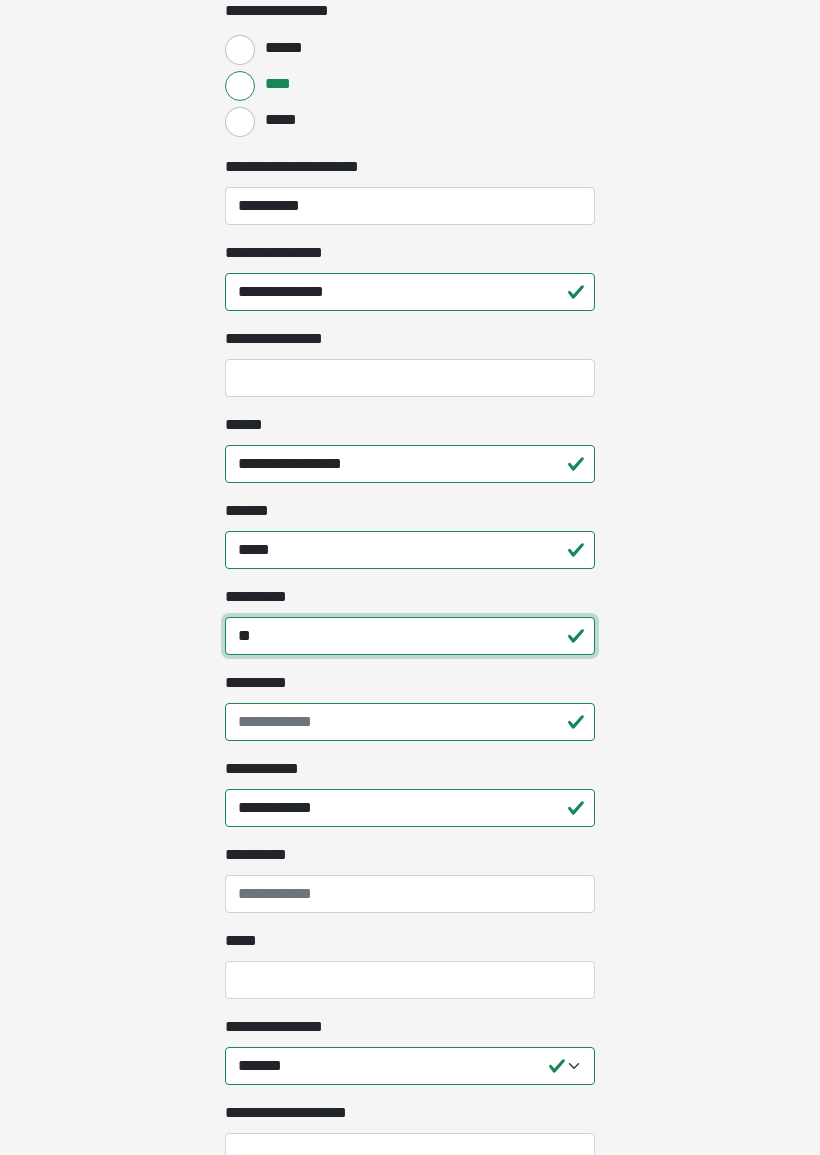 type on "*" 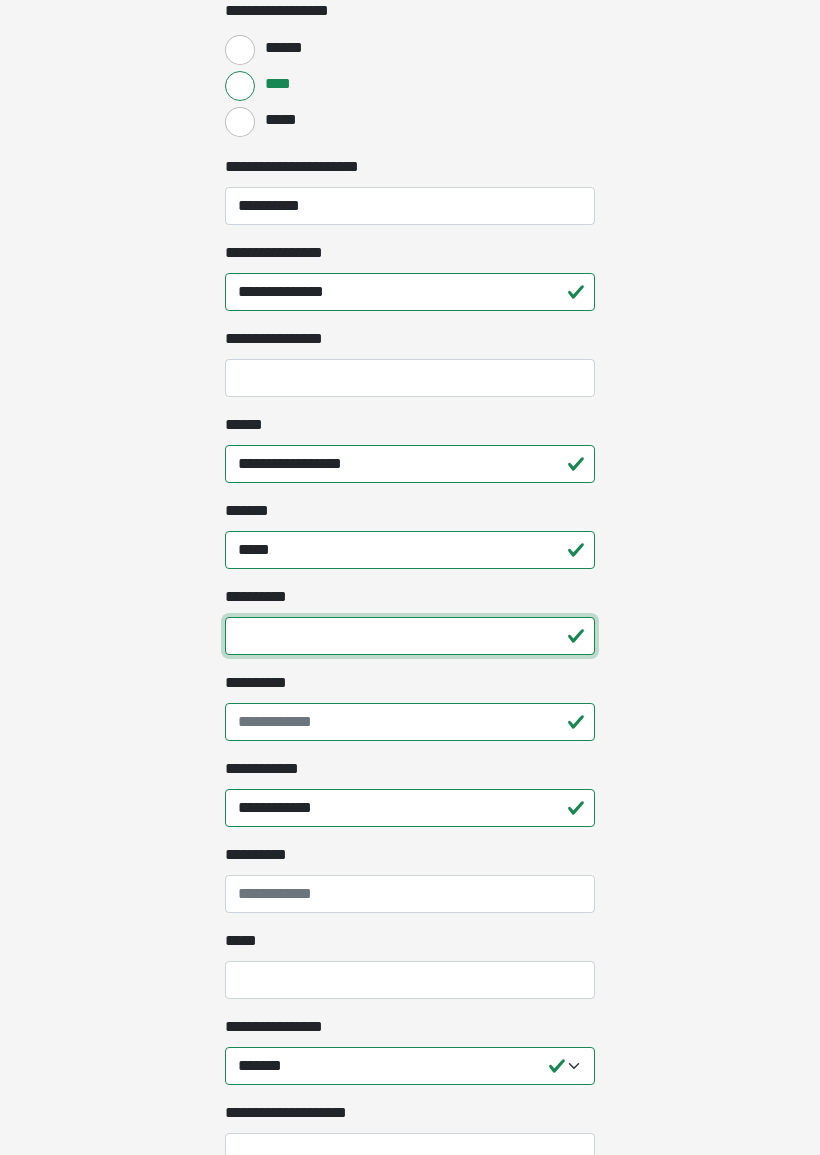 type 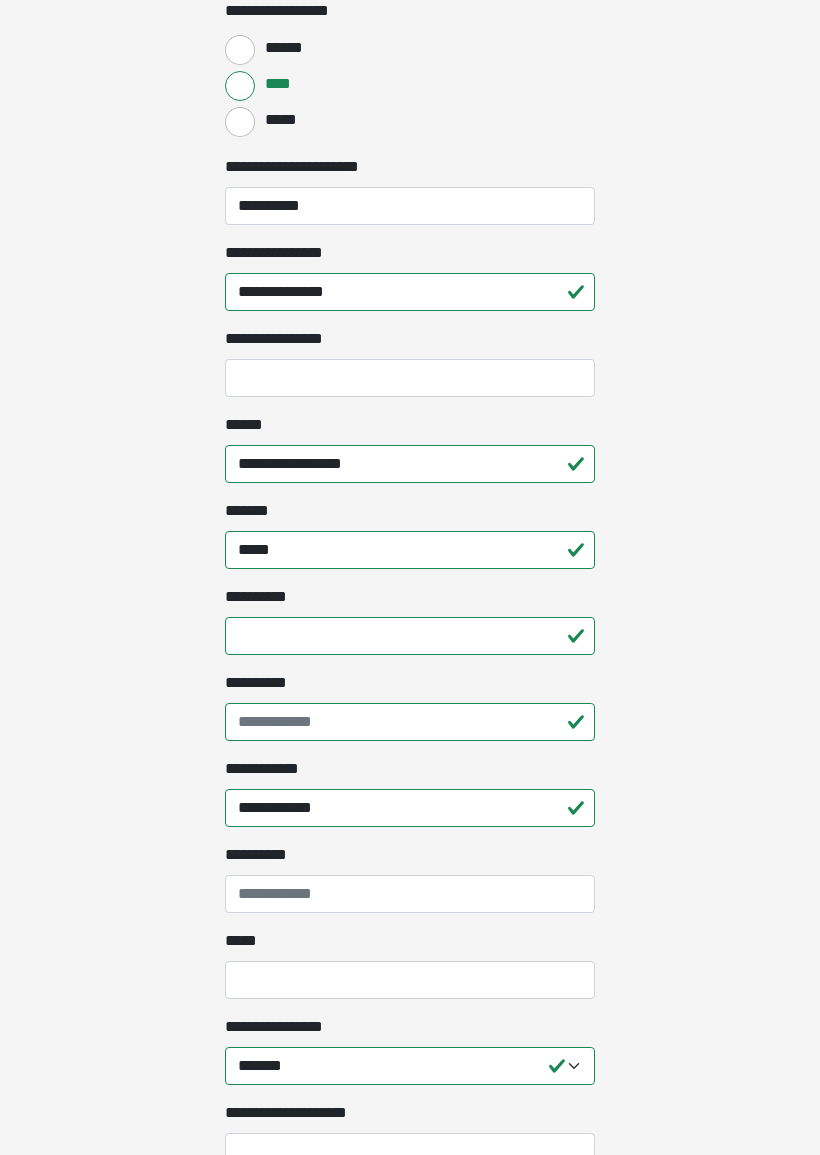 click on "**********" at bounding box center (410, -316) 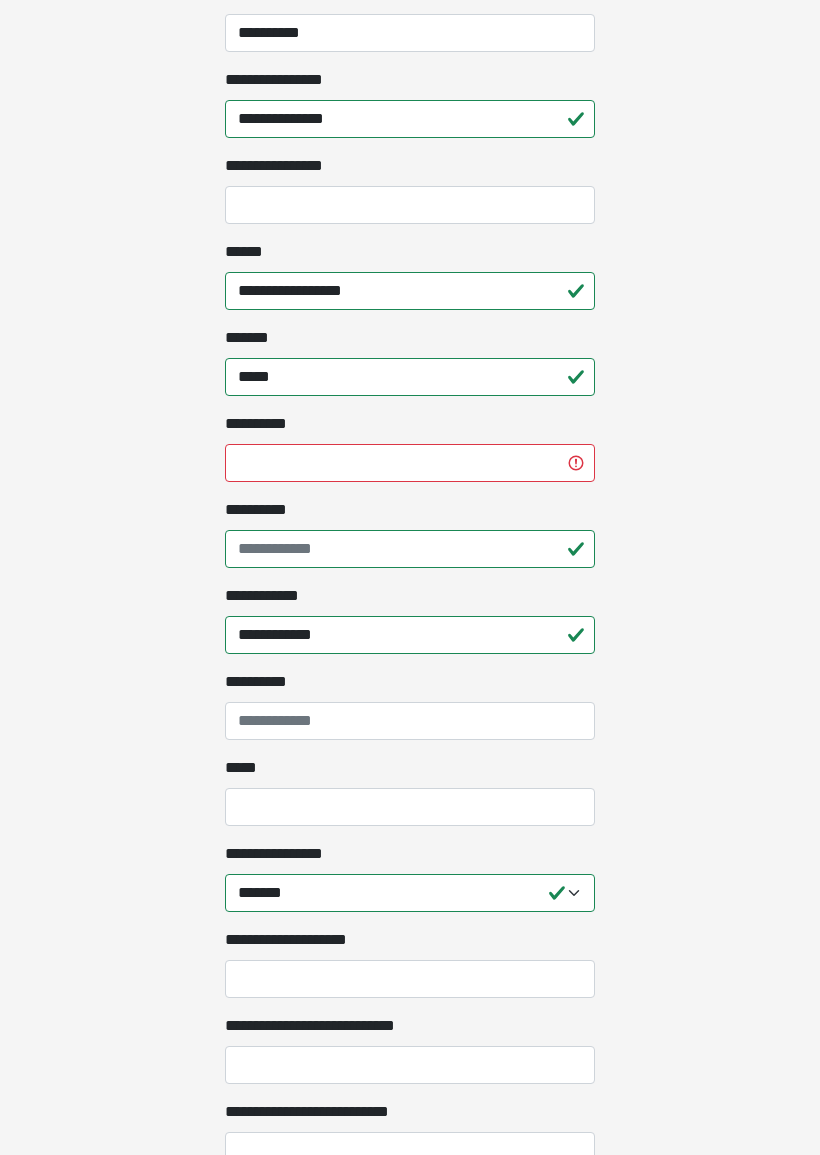 scroll, scrollTop: 1069, scrollLeft: 0, axis: vertical 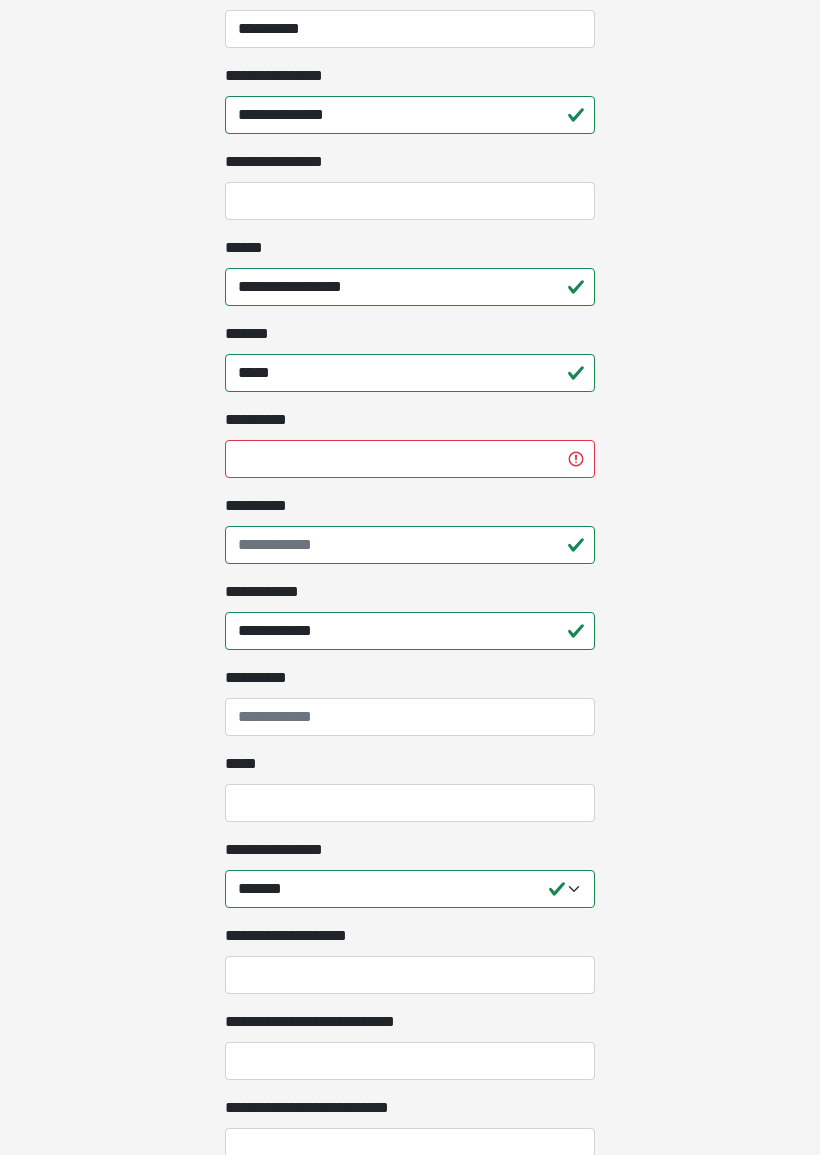 click on "**********" at bounding box center [410, -492] 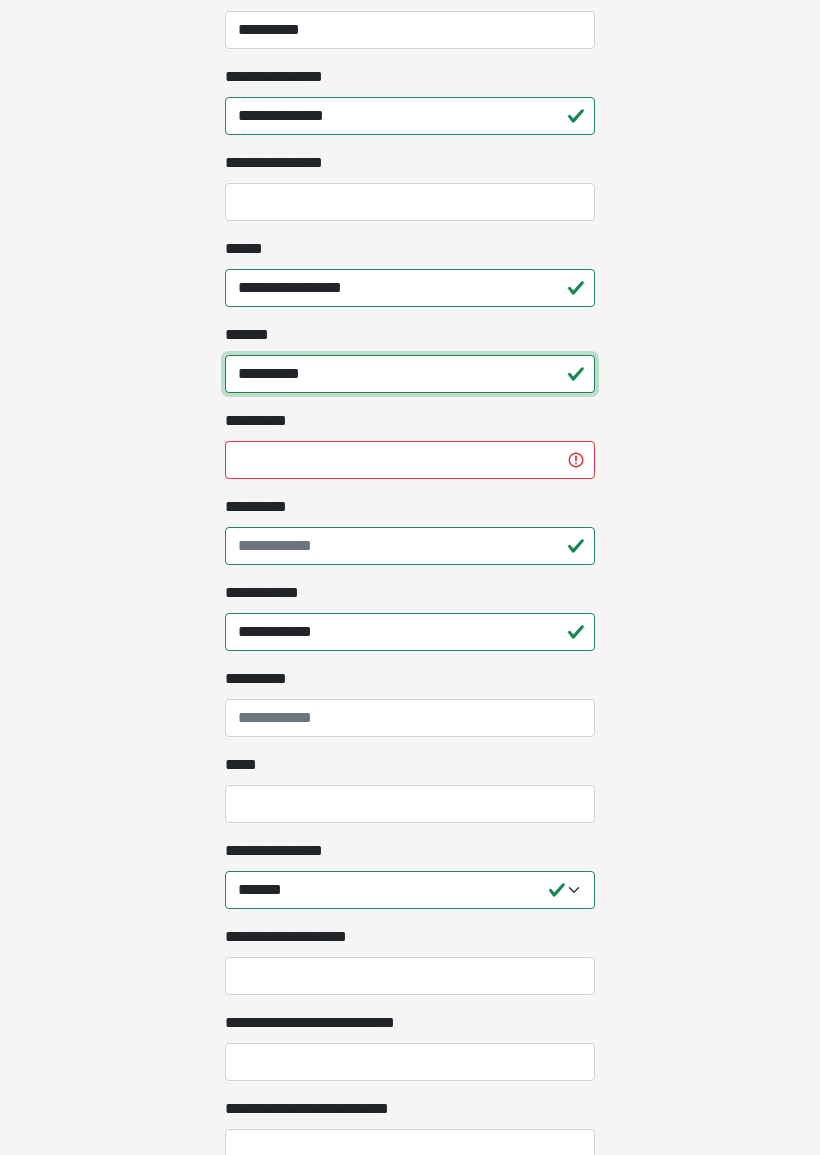 type on "**********" 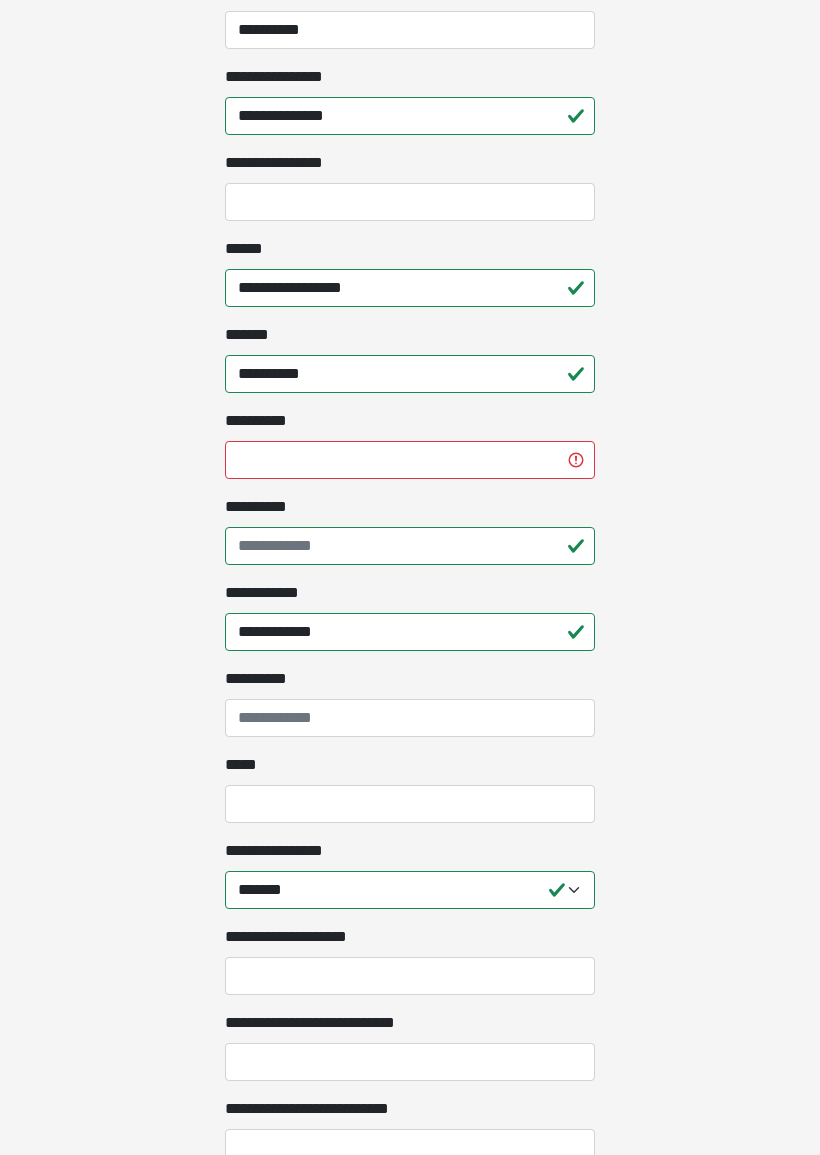 click on "******** *" at bounding box center [410, 460] 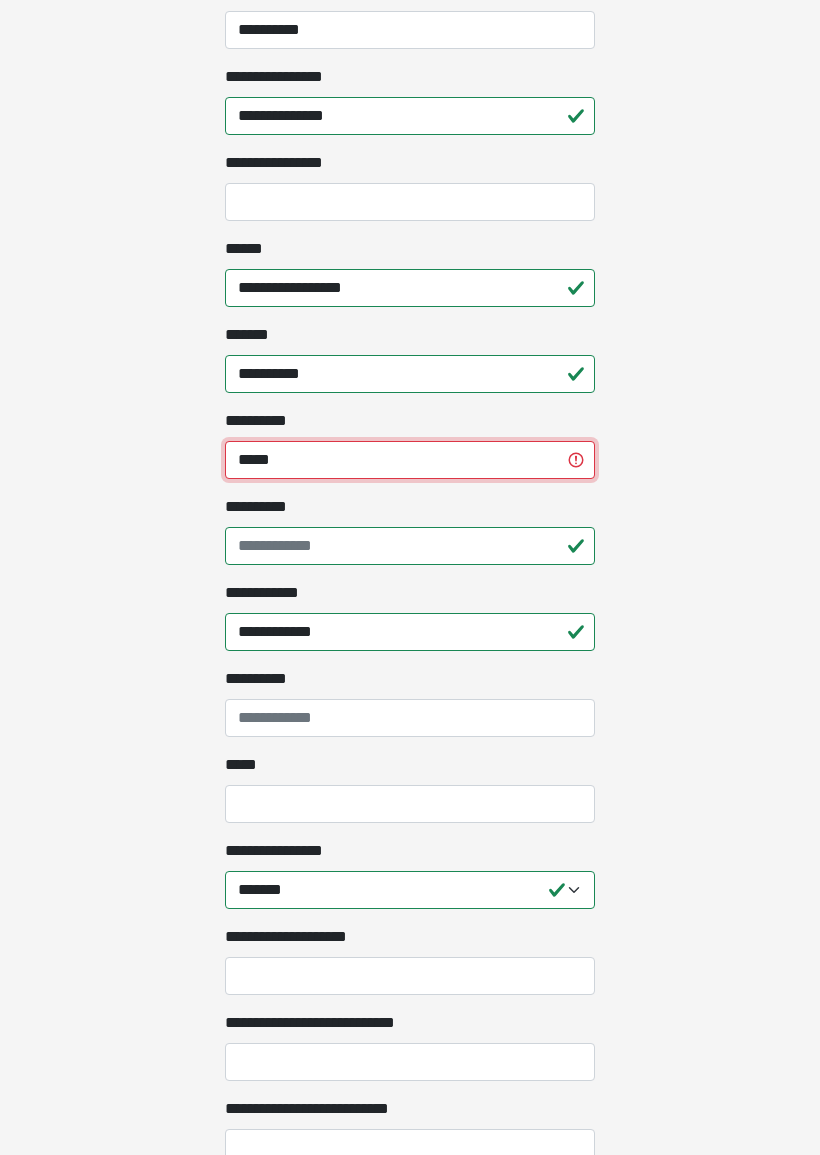 type on "*****" 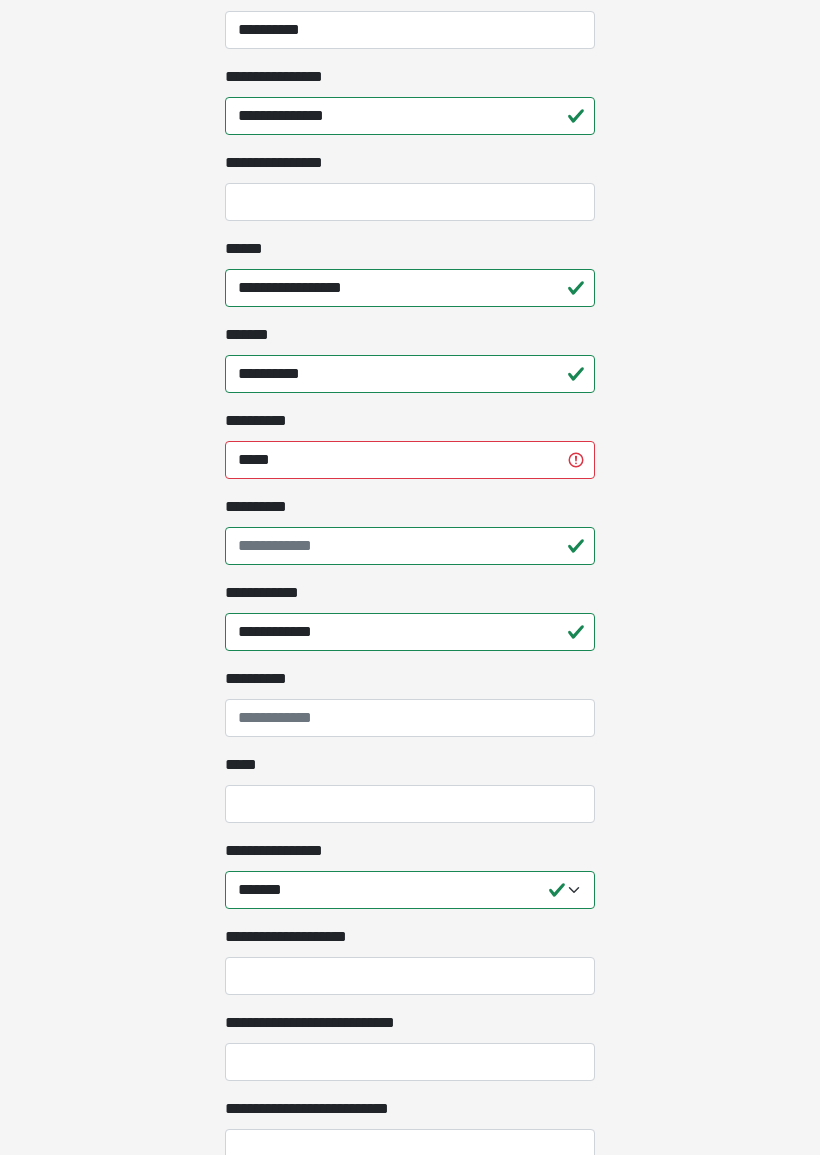 click on "**********" at bounding box center [410, -492] 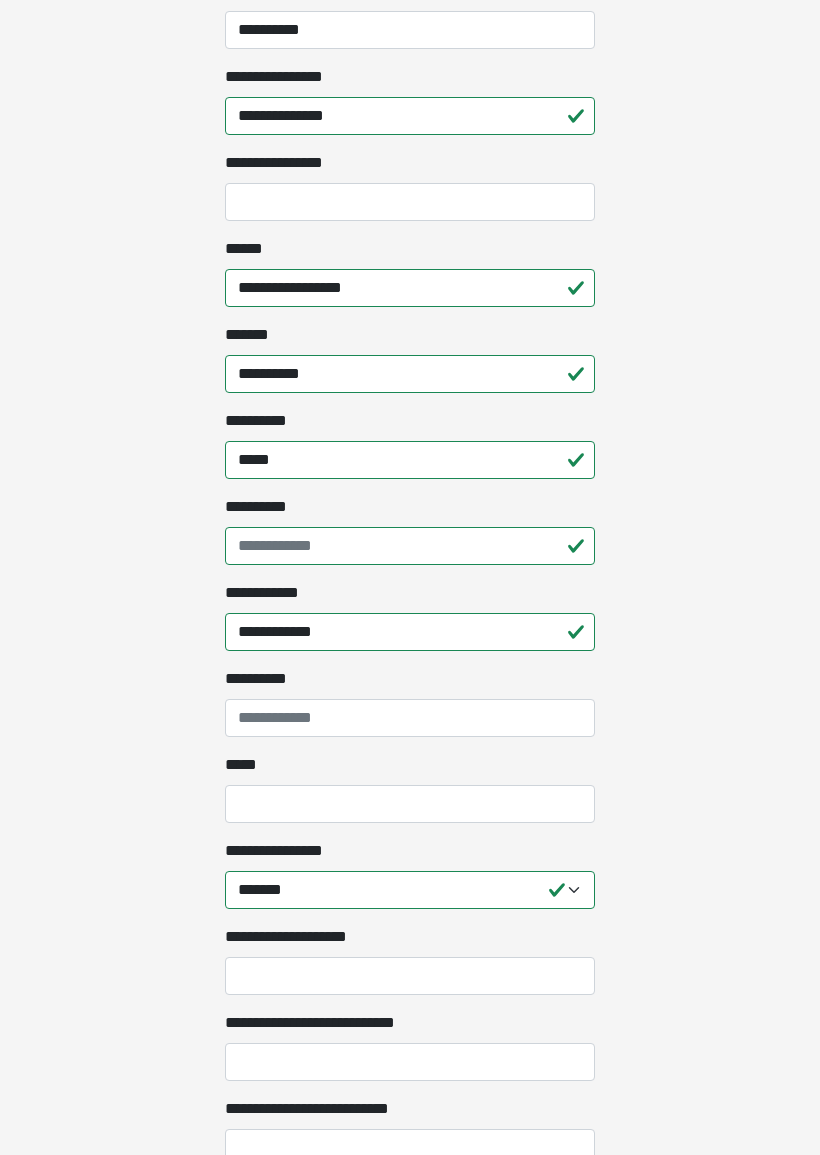 scroll, scrollTop: 1070, scrollLeft: 0, axis: vertical 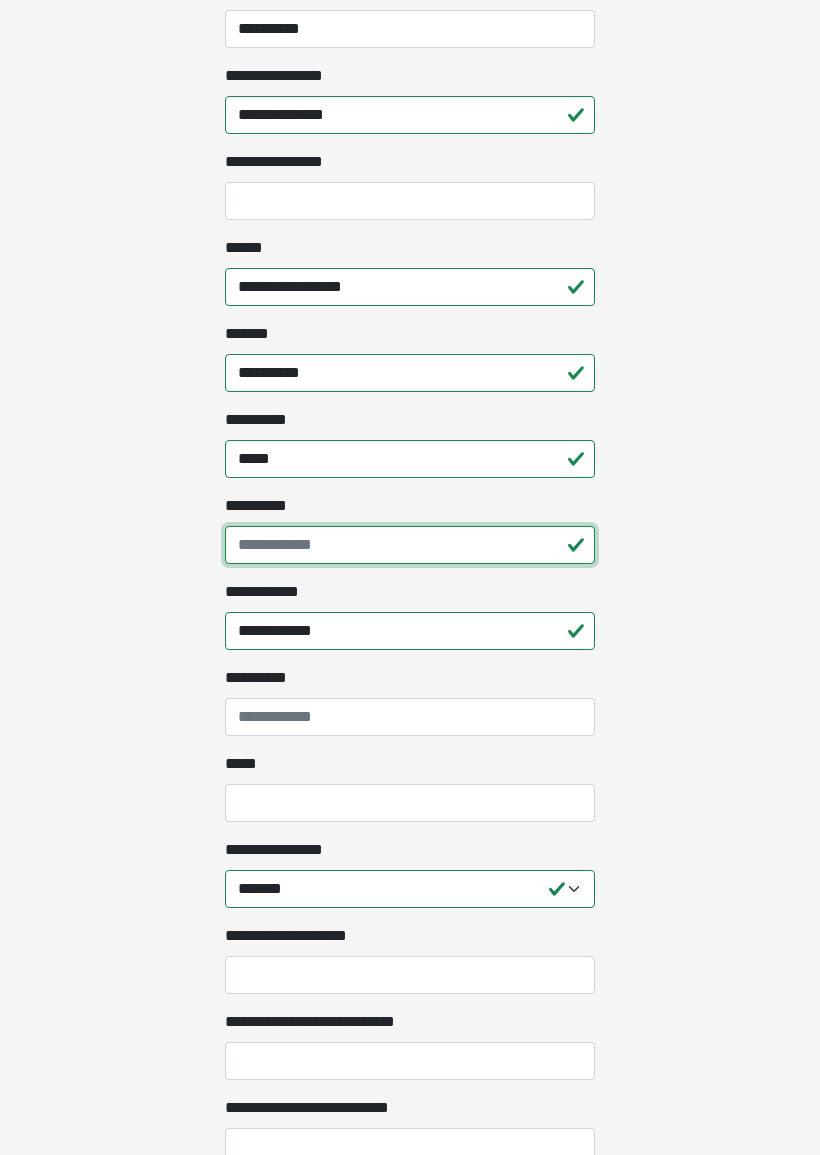 click on "**********" at bounding box center (410, 545) 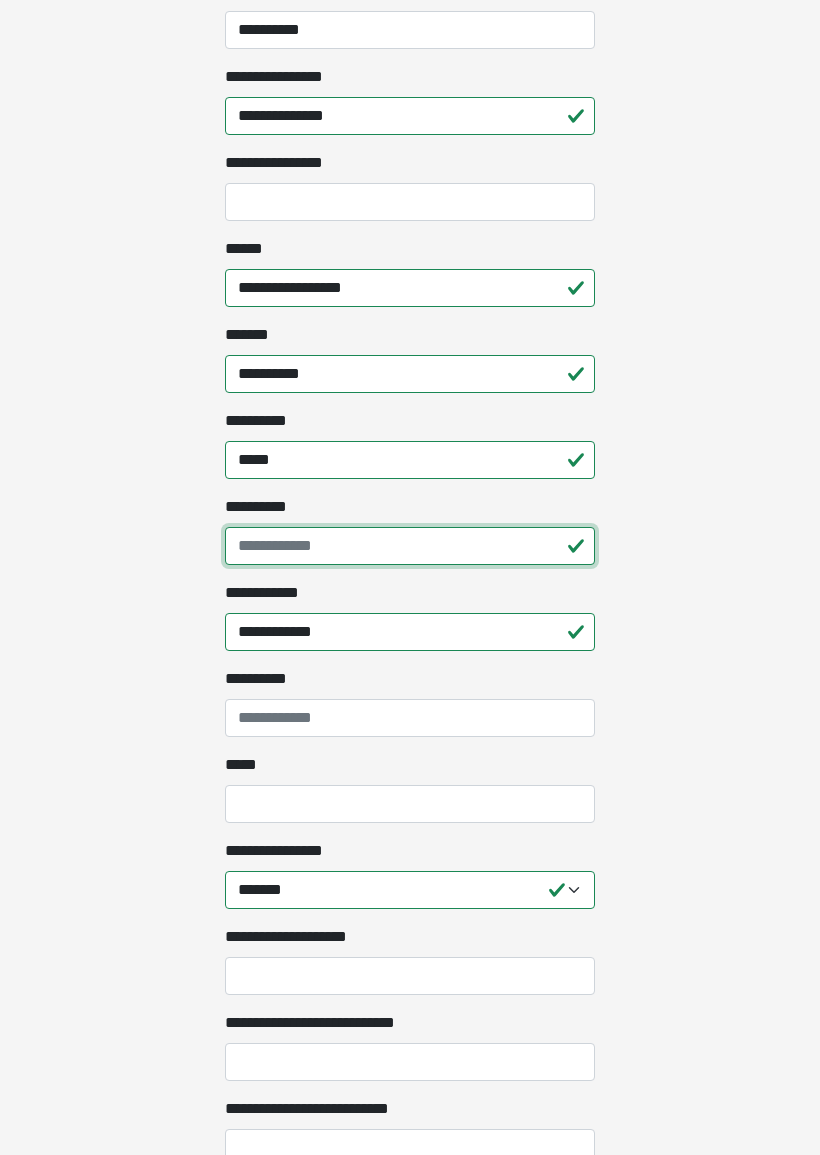 click on "**********" at bounding box center (410, 546) 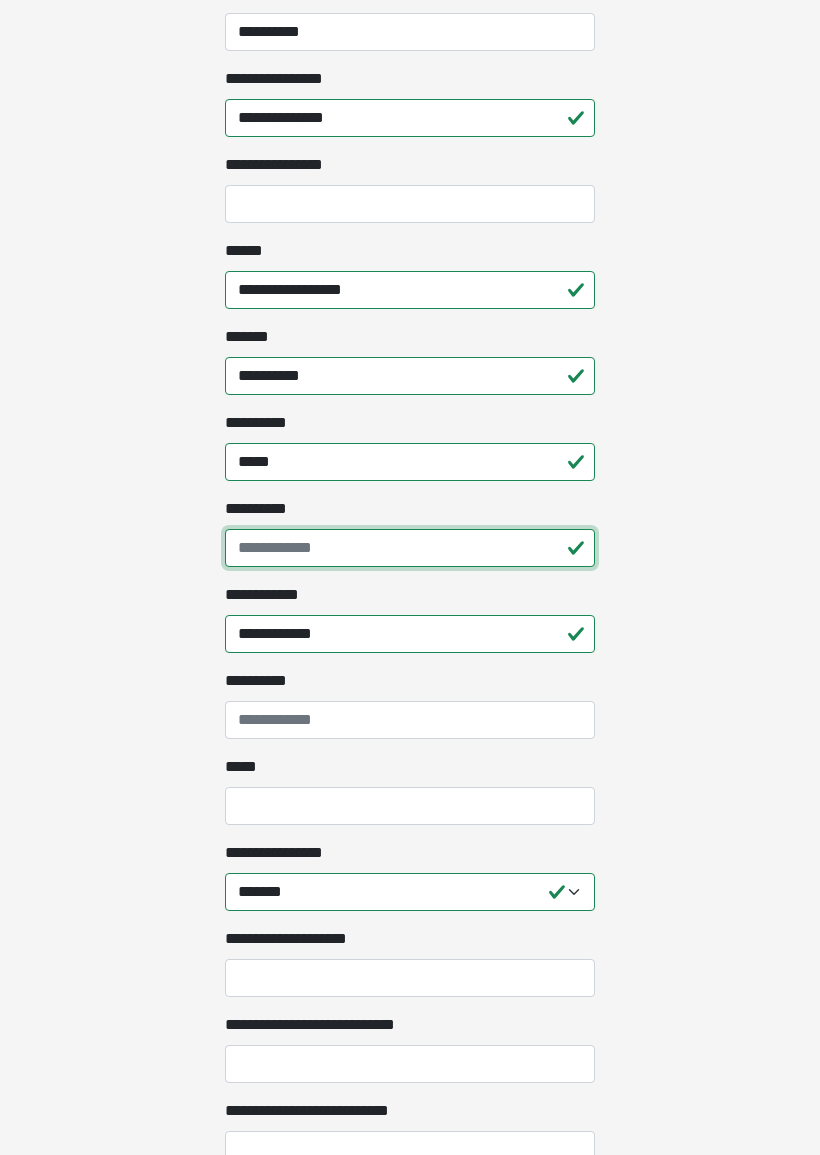 scroll, scrollTop: 1061, scrollLeft: 0, axis: vertical 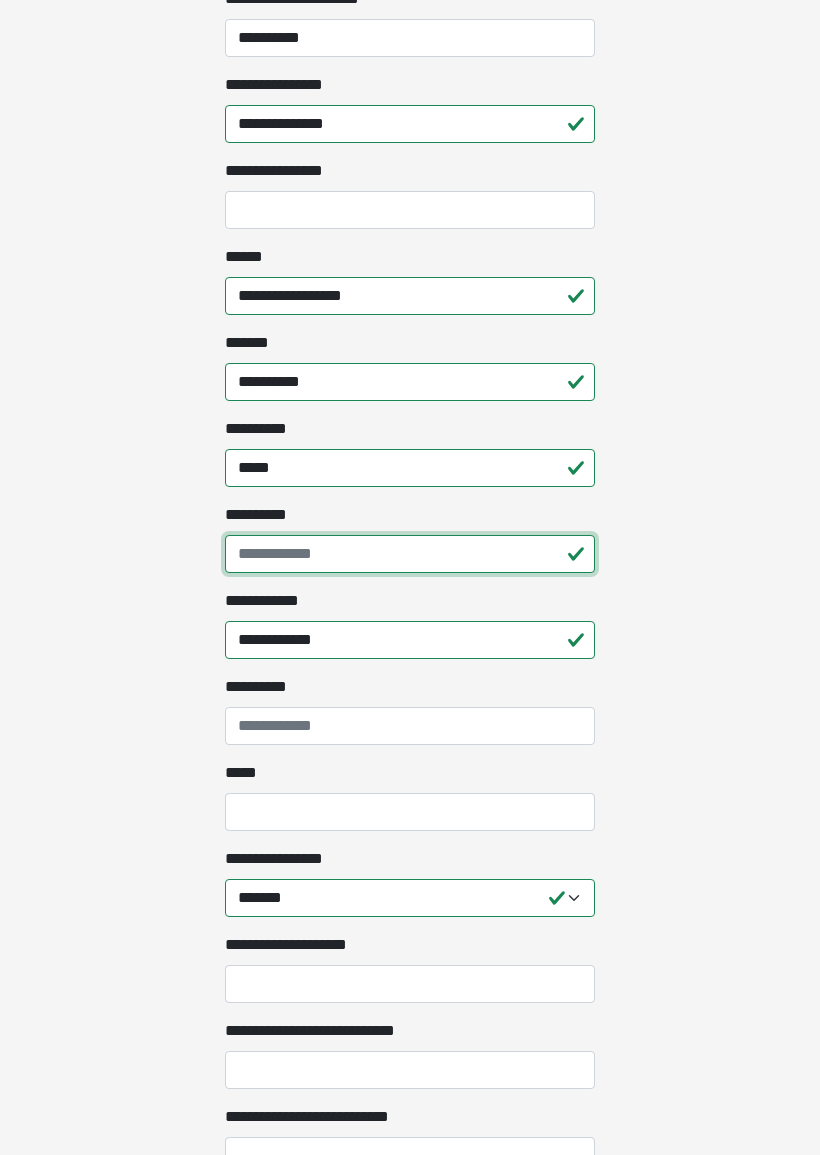 type 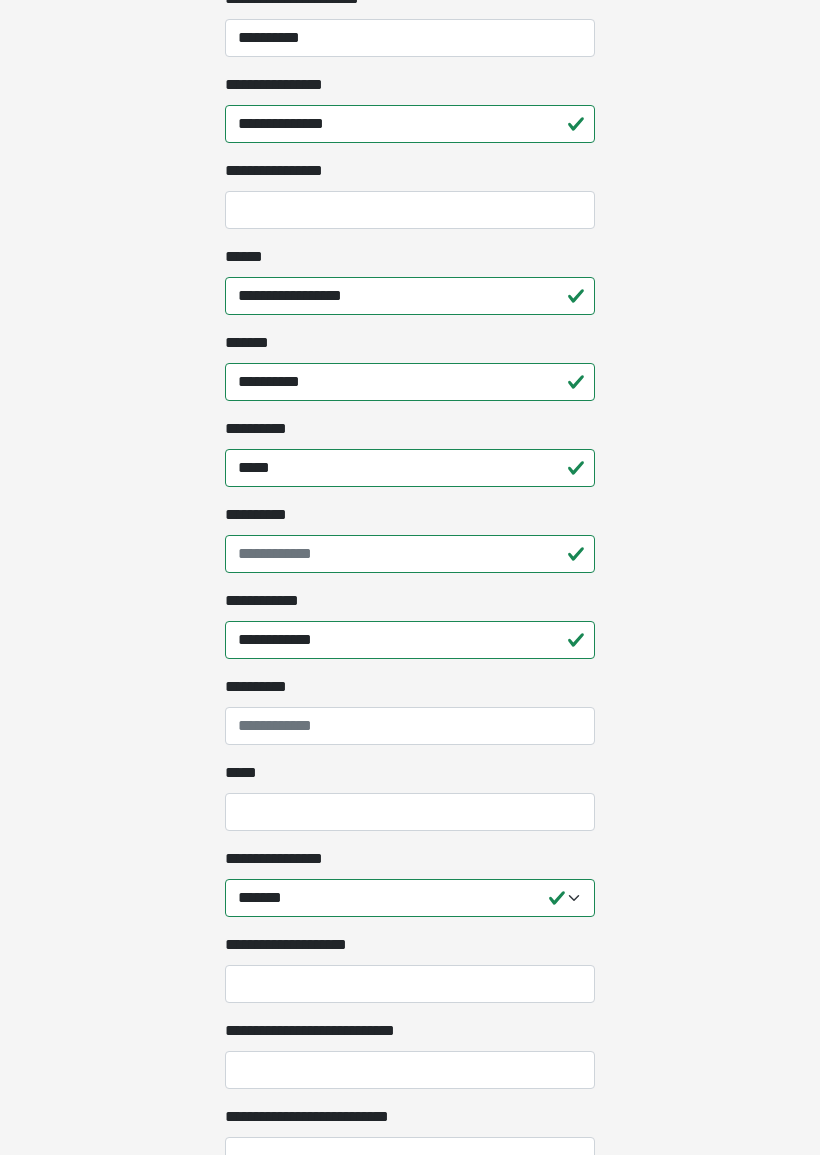 click on "**********" at bounding box center [274, 601] 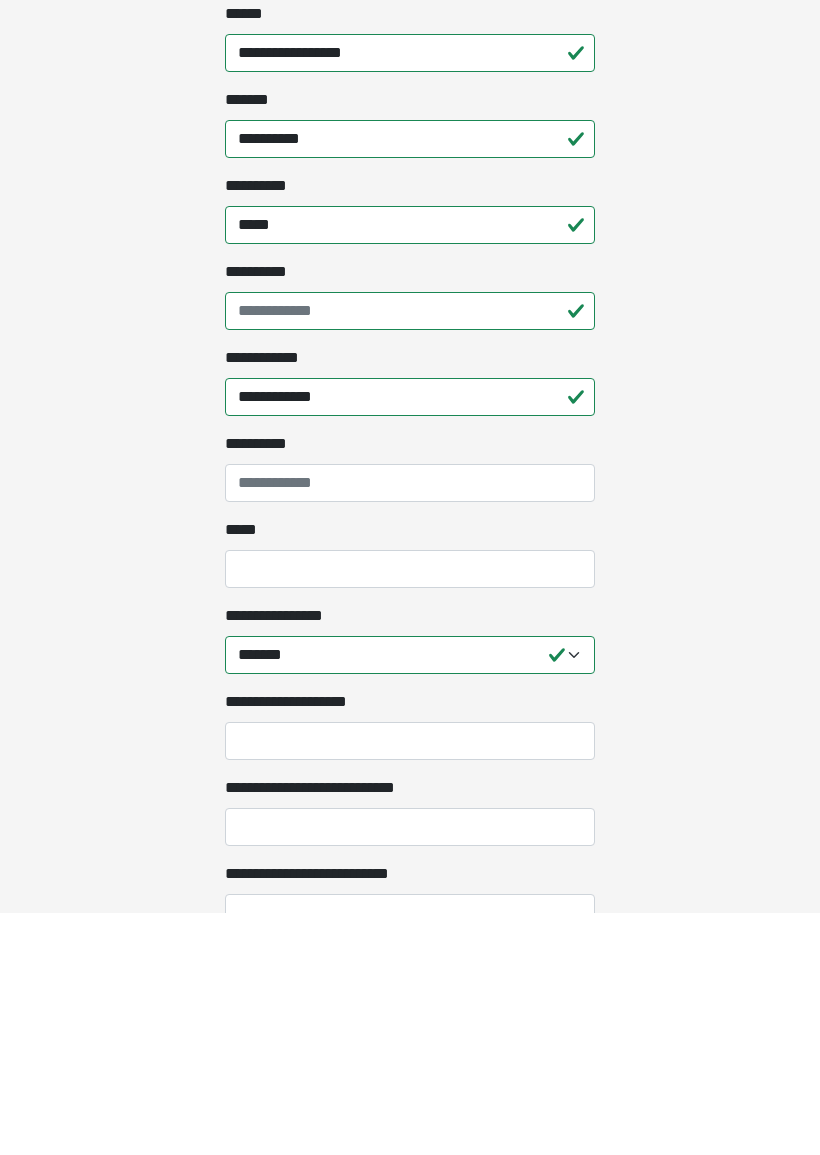 click on "**********" at bounding box center [410, 898] 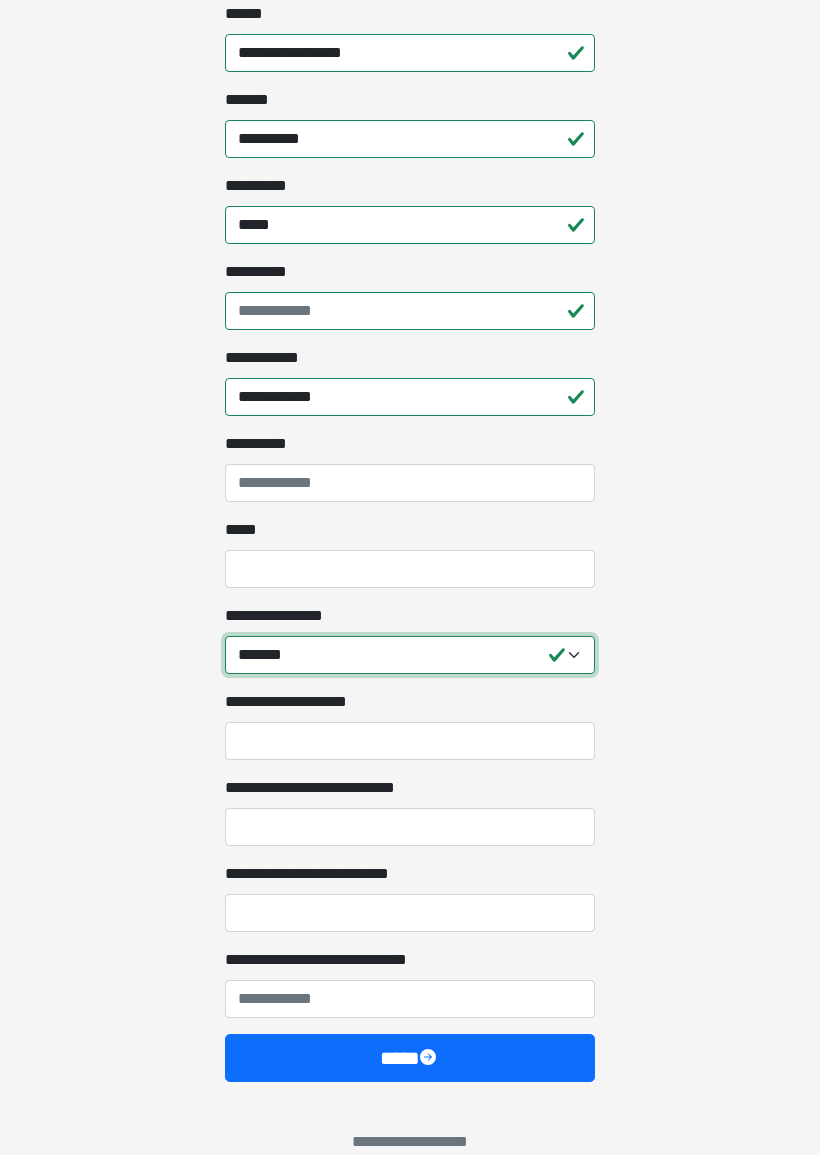 scroll, scrollTop: 1334, scrollLeft: 0, axis: vertical 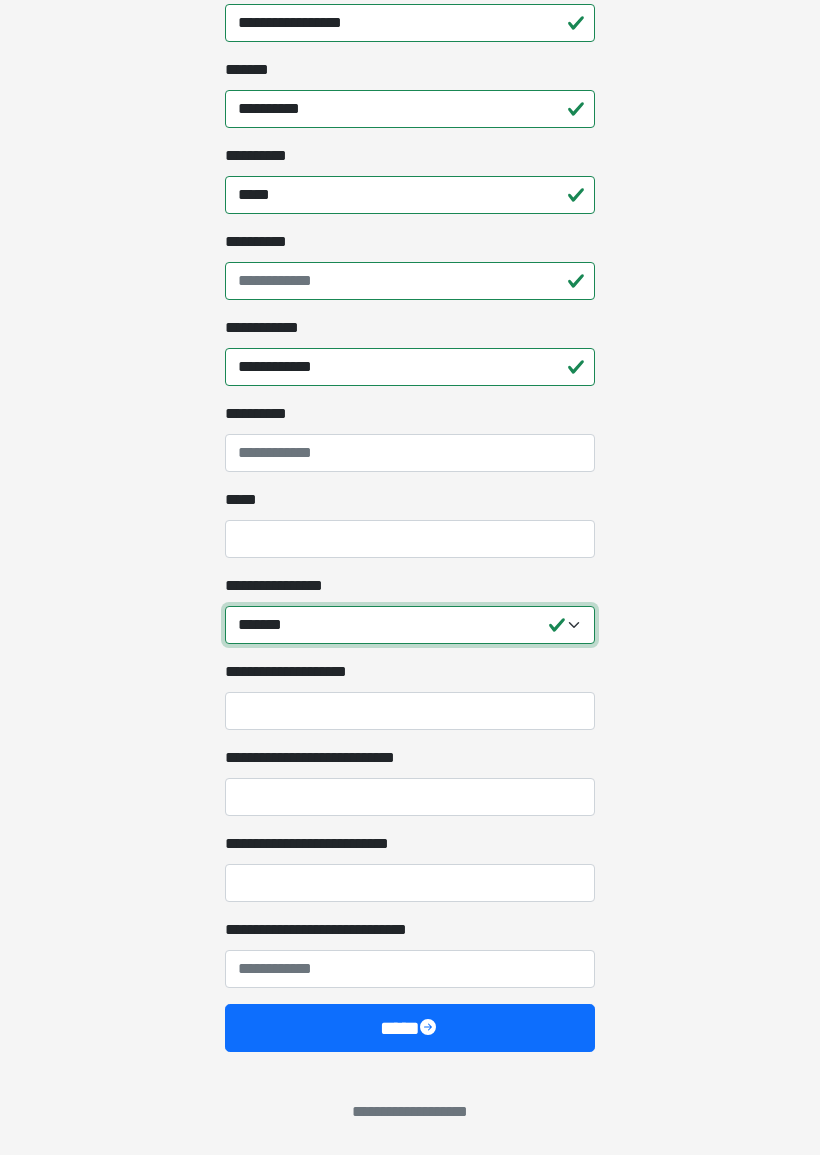 click on "**********" at bounding box center [410, 625] 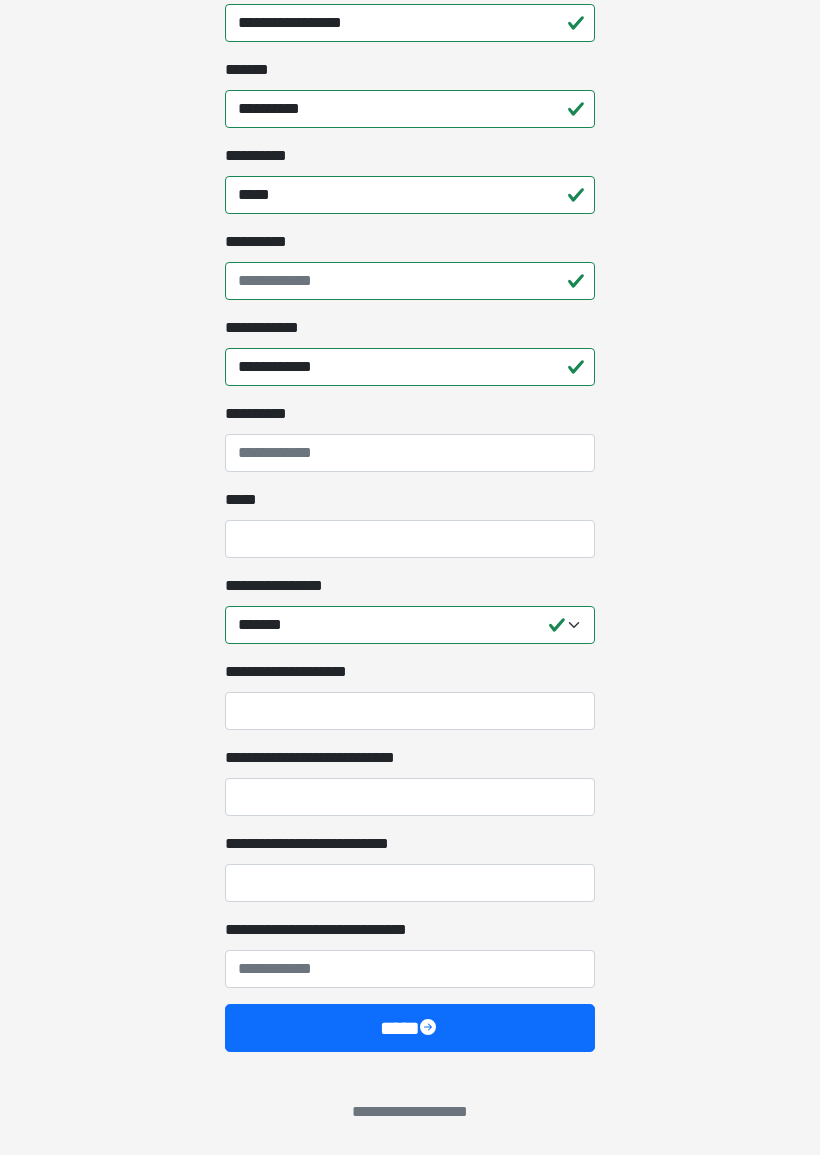 click on "**********" at bounding box center [410, -757] 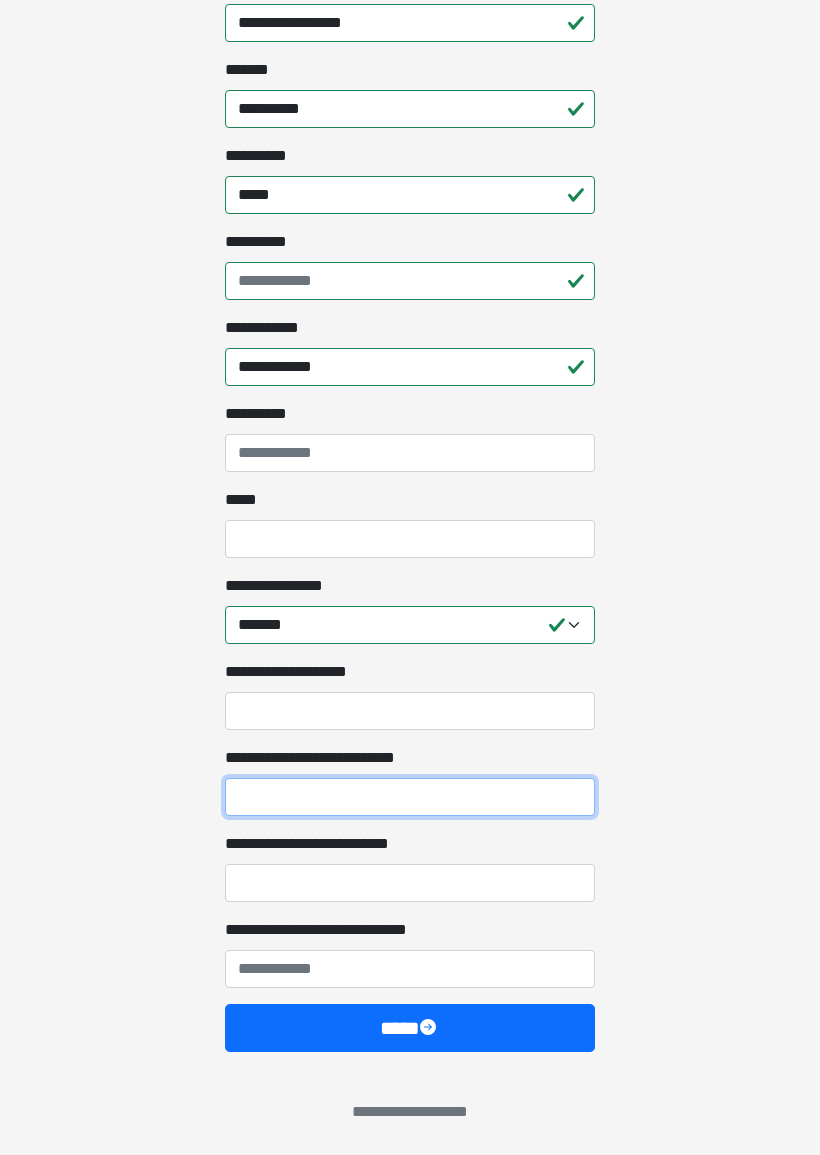 click on "**********" at bounding box center (410, 797) 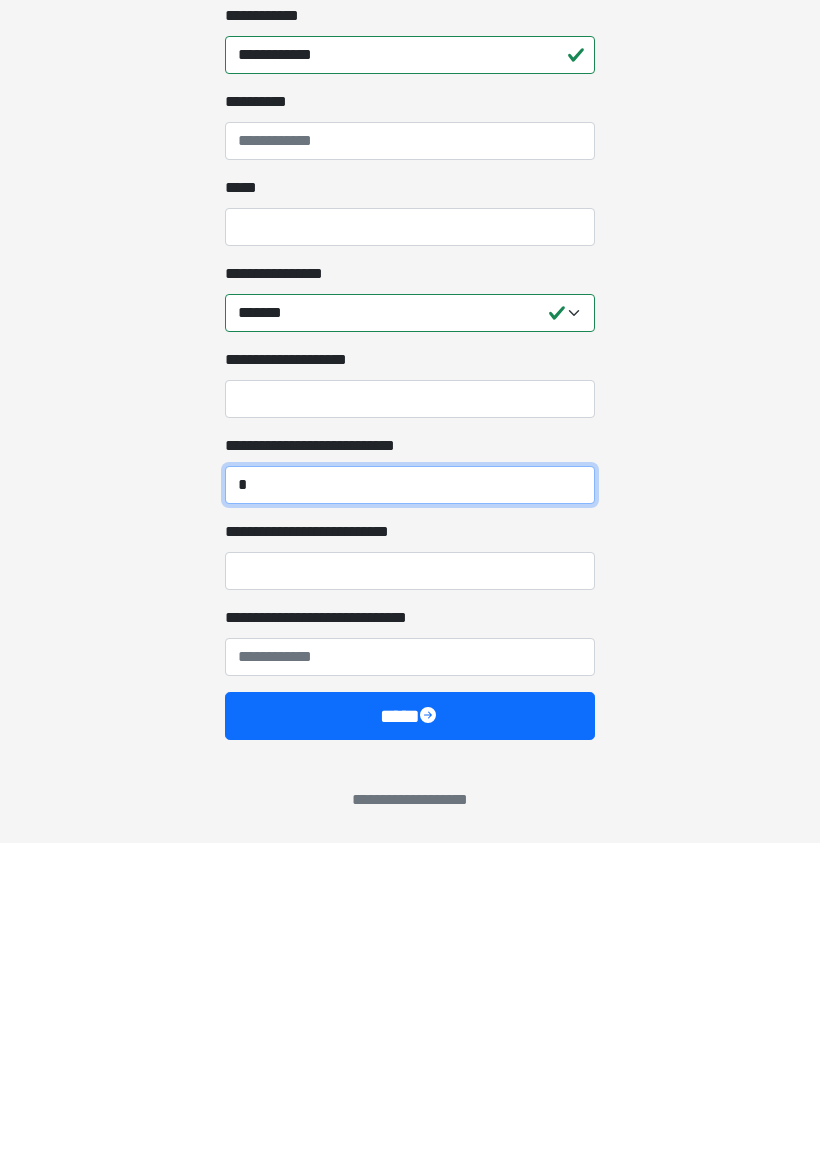 type on "*" 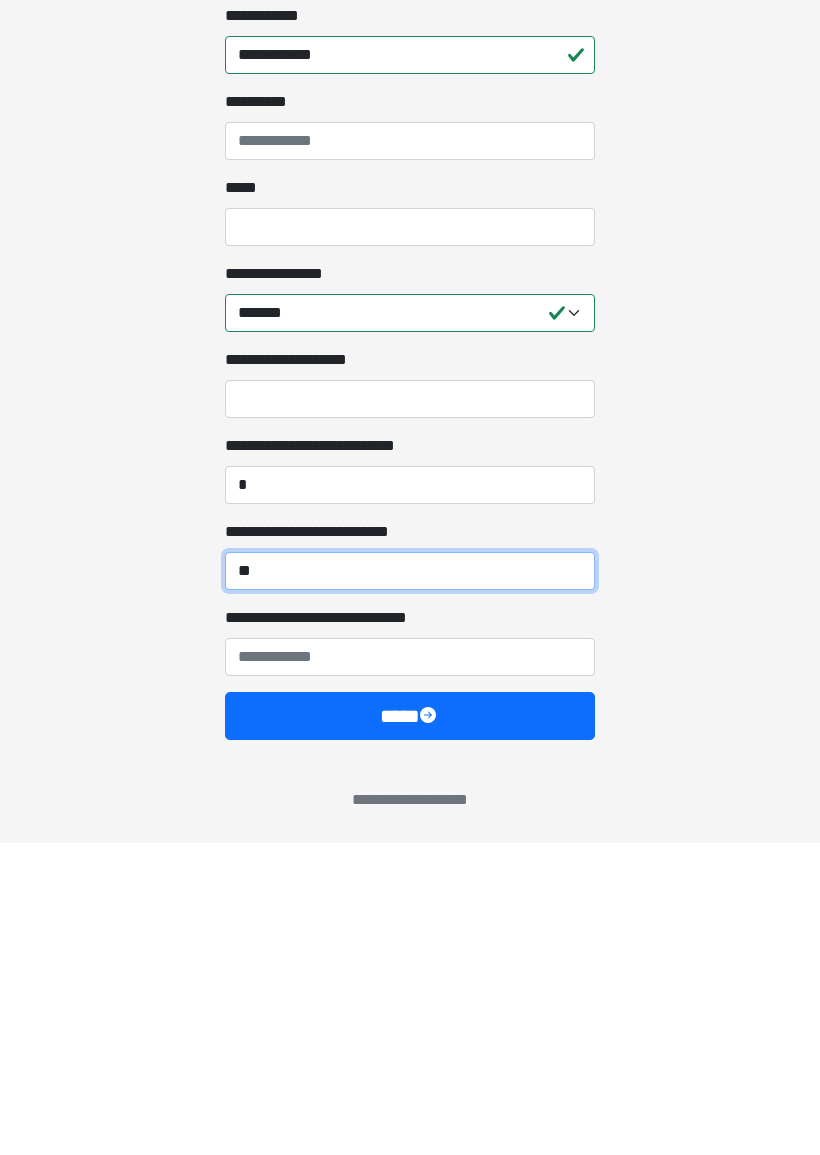 type on "*" 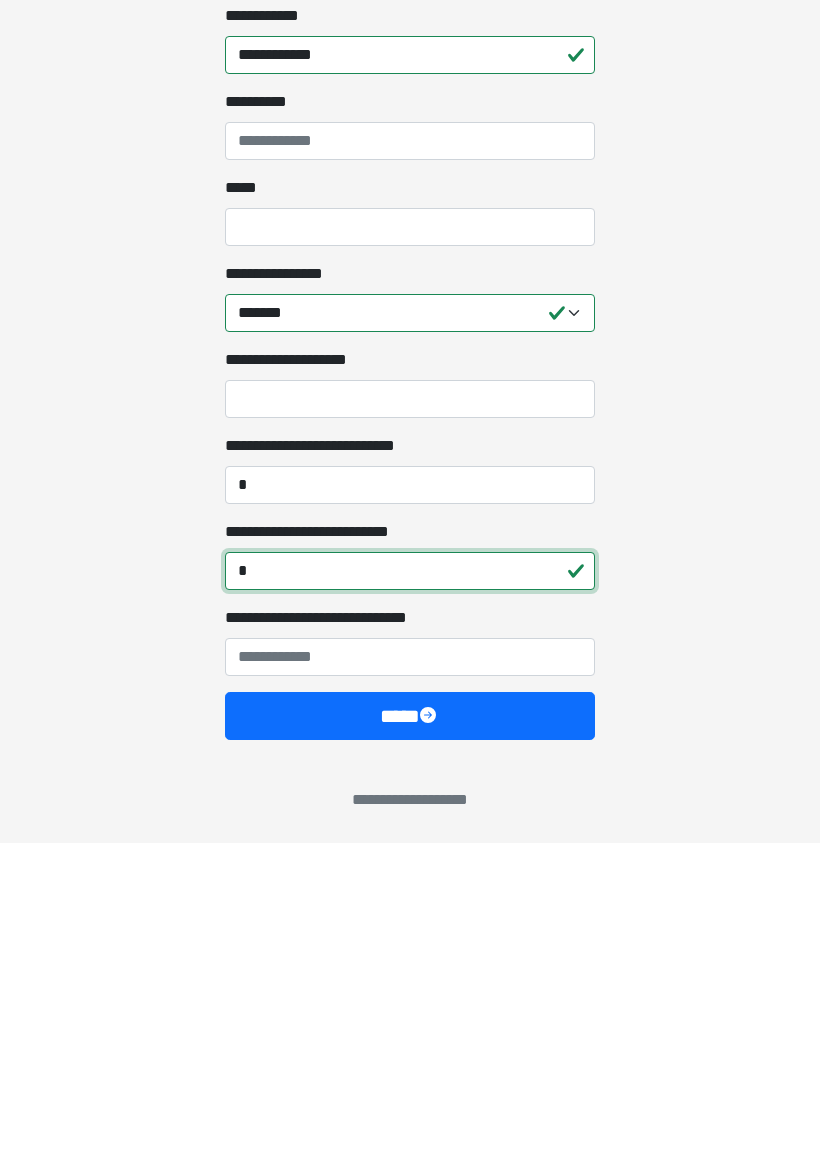 type on "*" 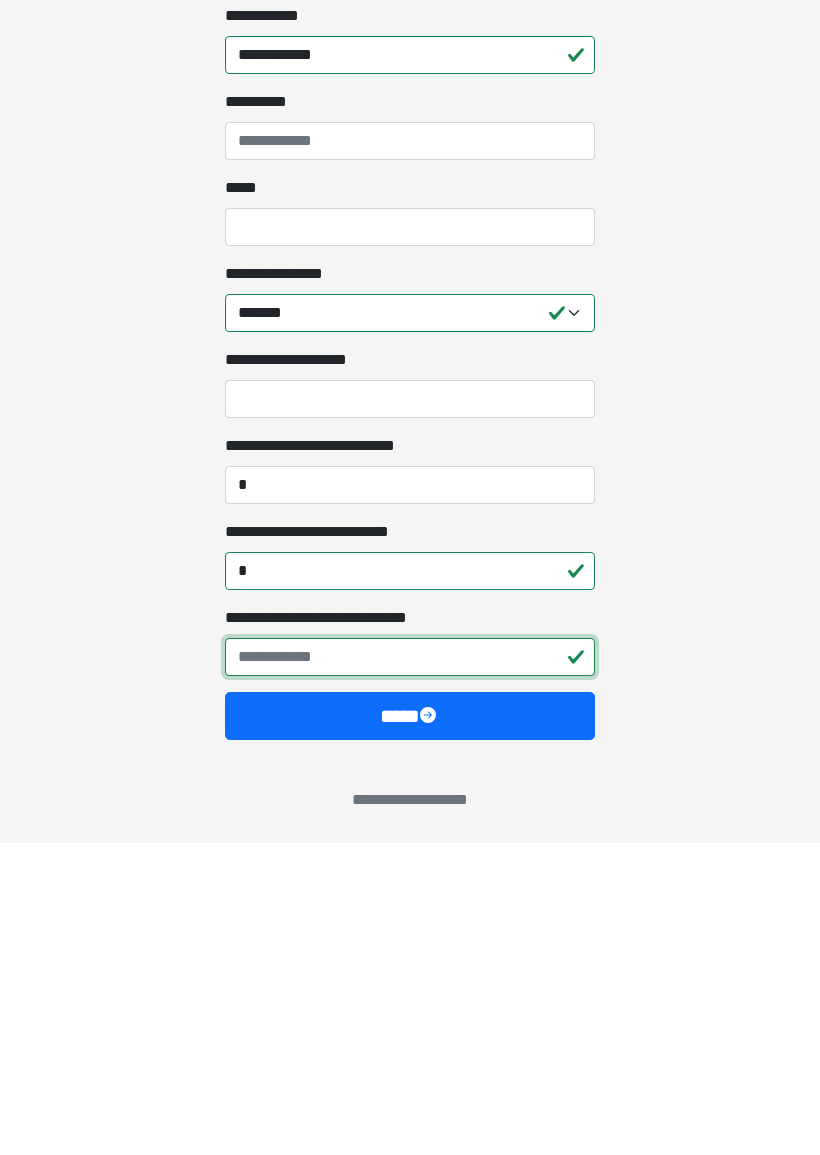 type 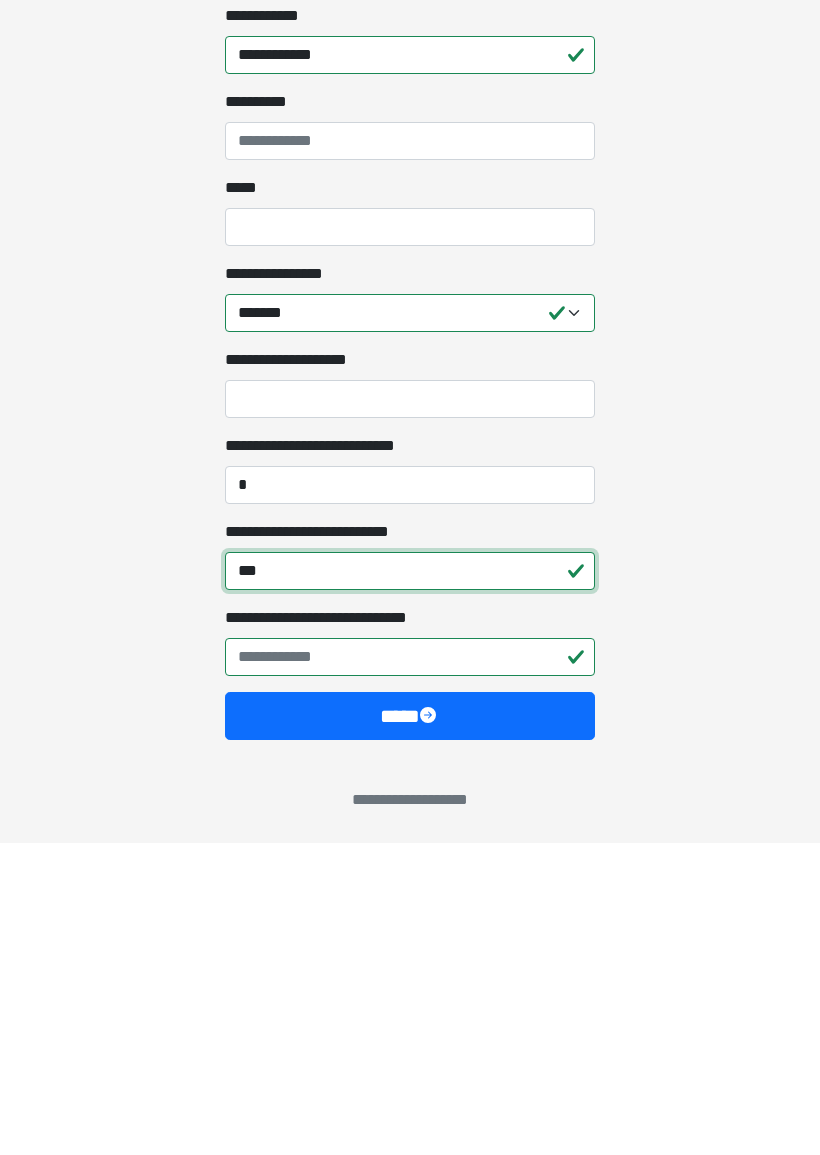type on "***" 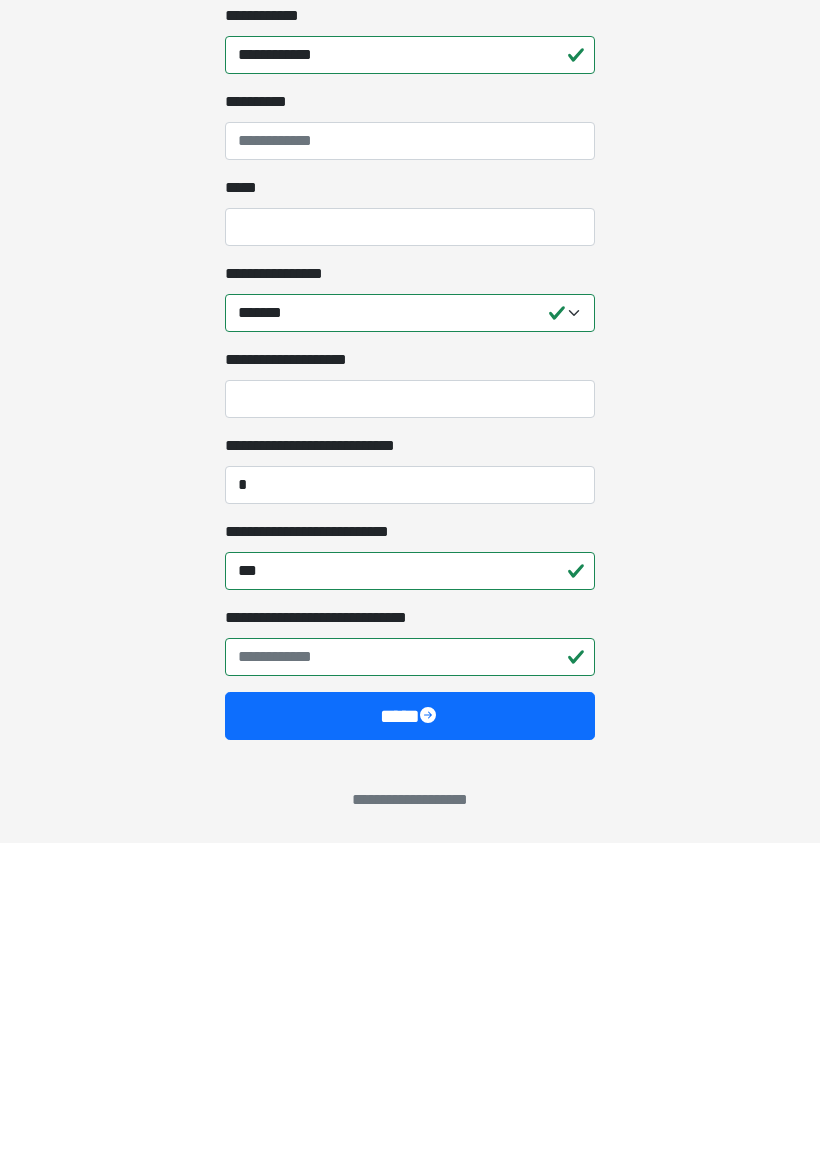 click on "*" at bounding box center (410, 797) 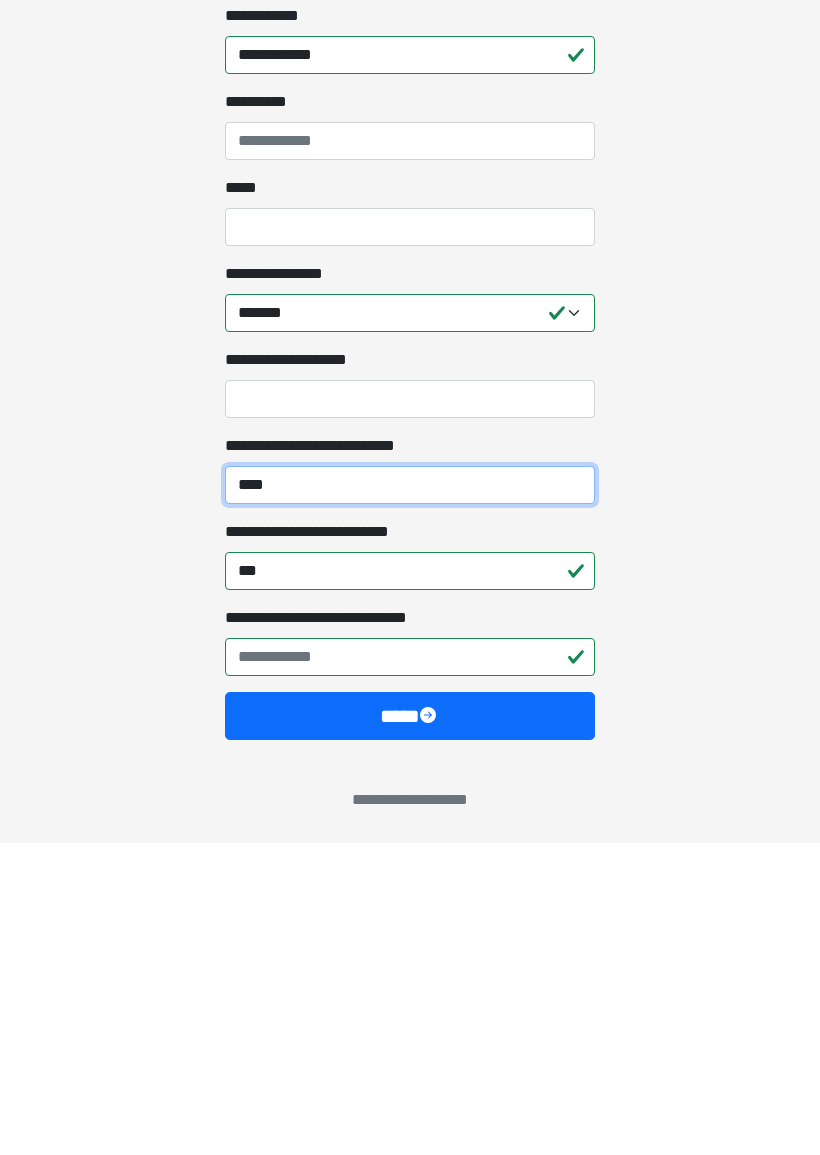 type on "****" 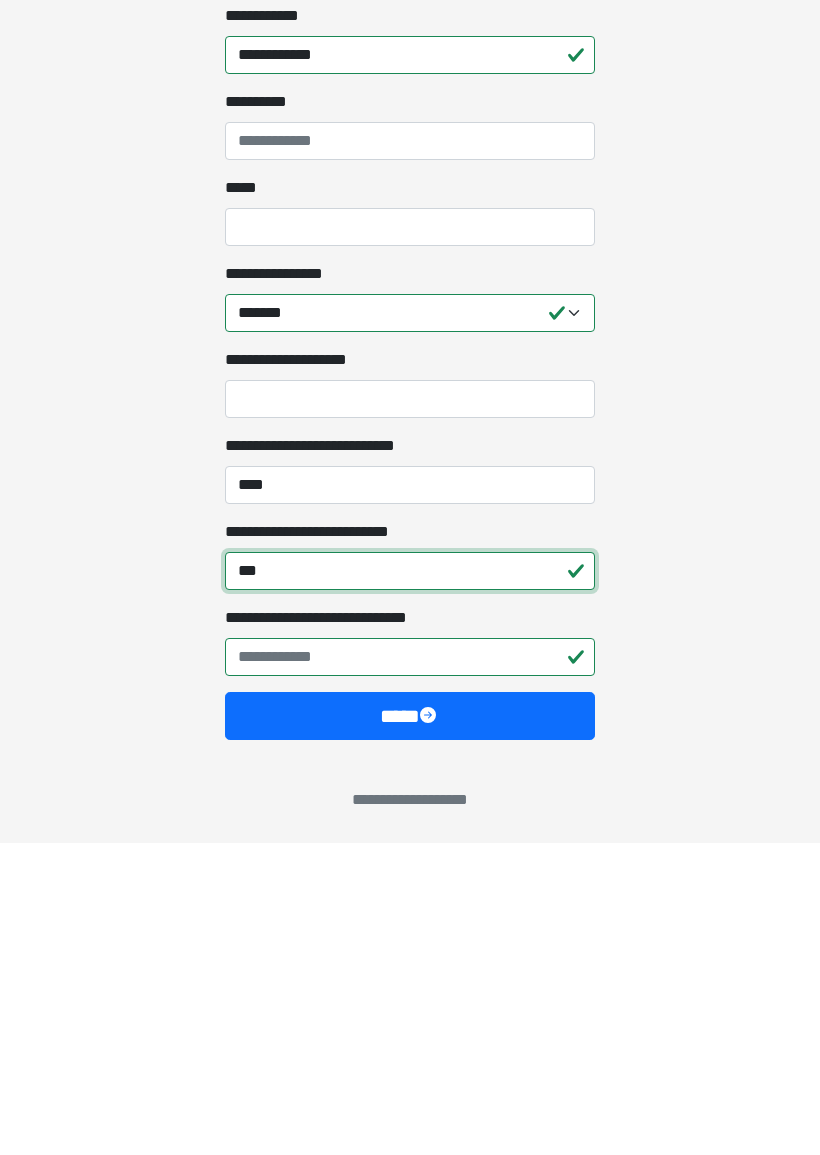 click on "***" at bounding box center (410, 883) 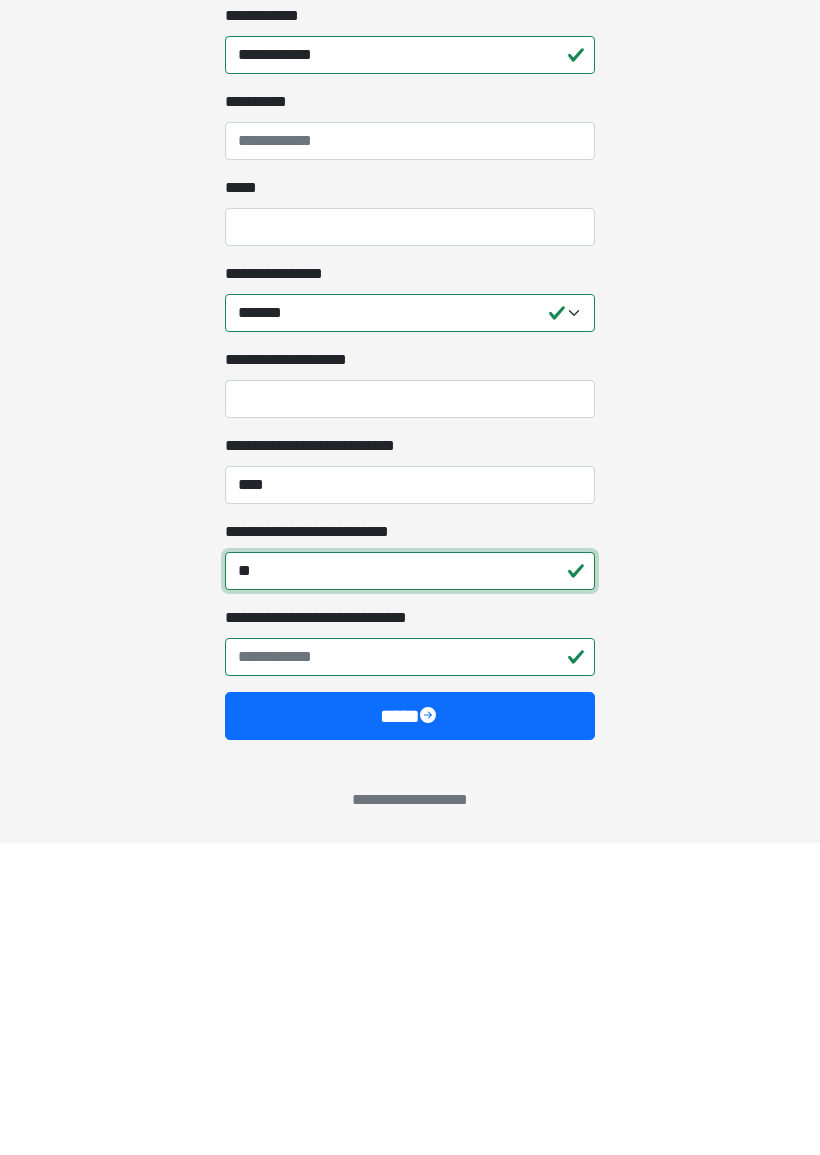 type on "*" 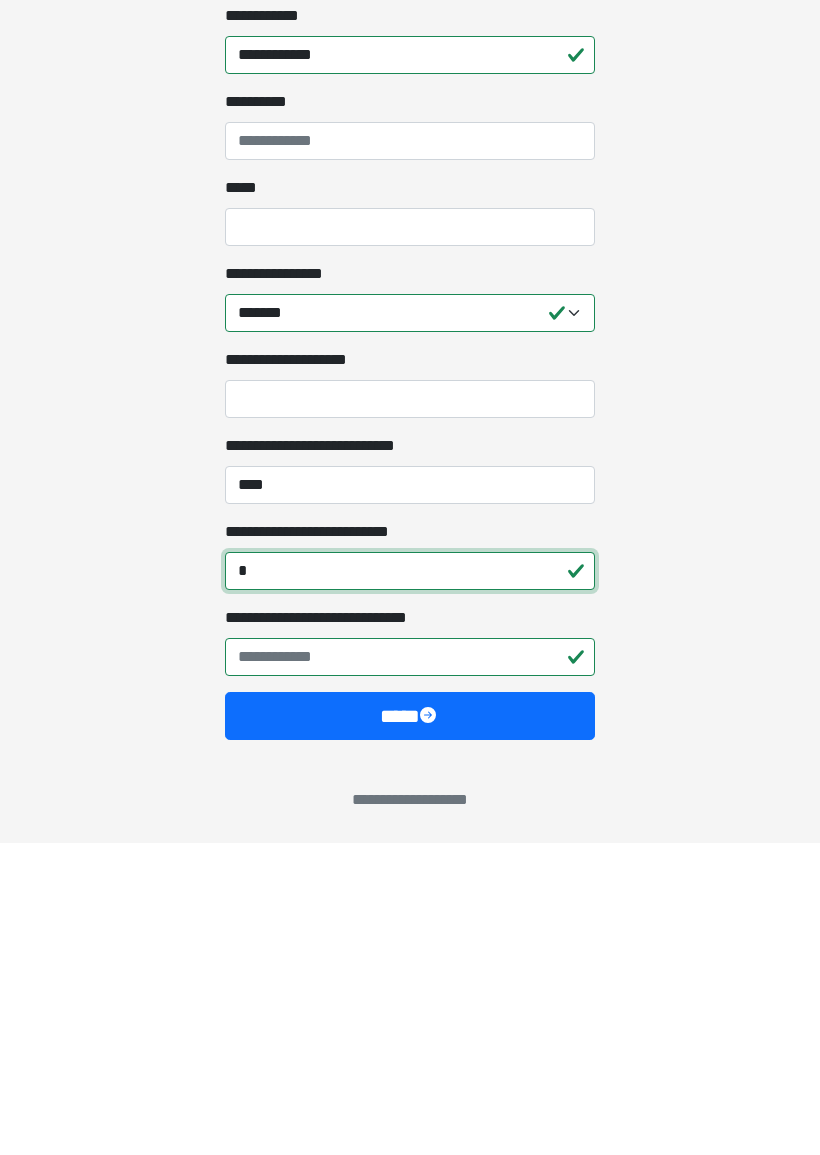 type on "*" 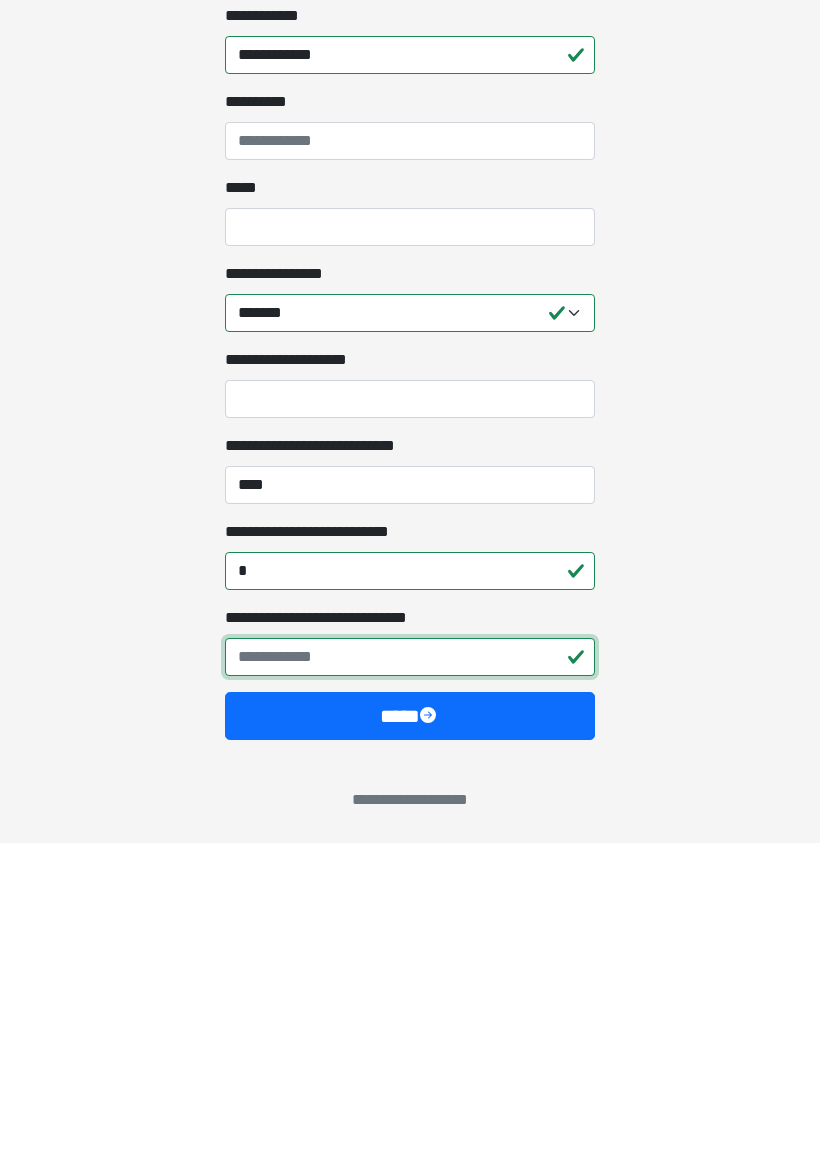 type 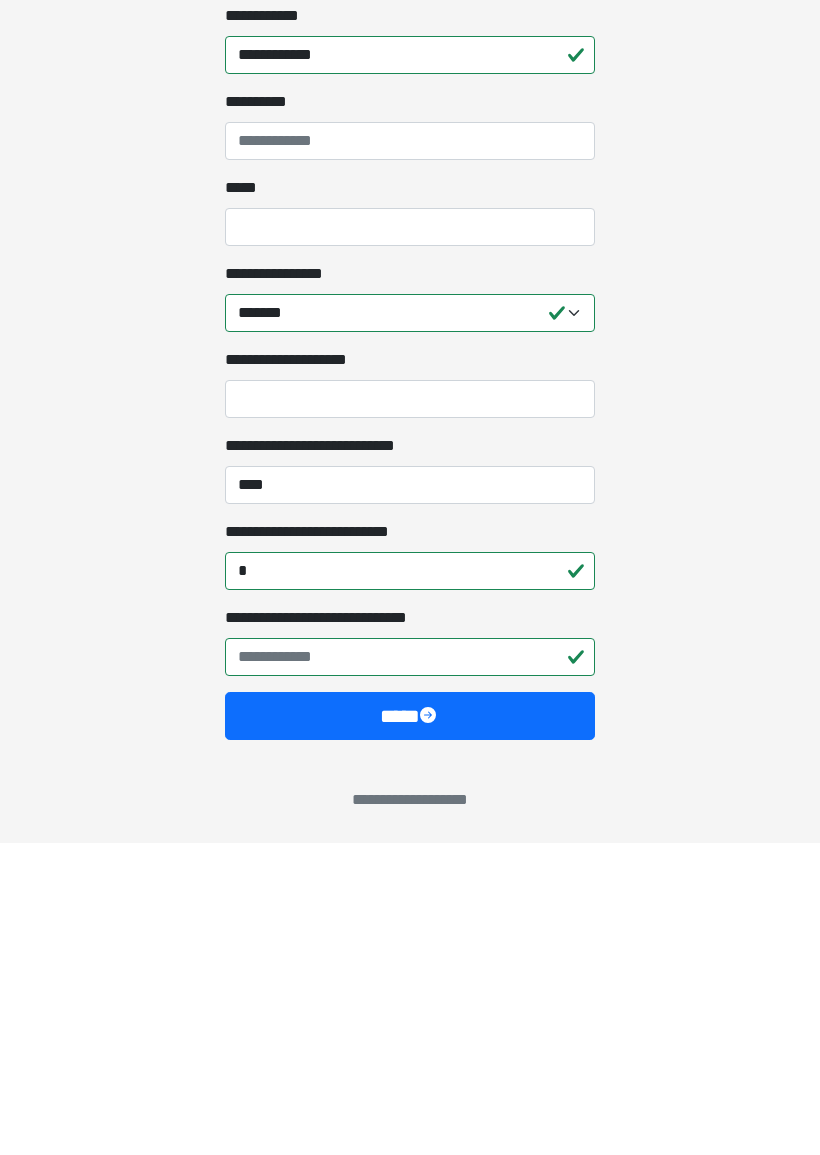 click on "*" at bounding box center [410, 883] 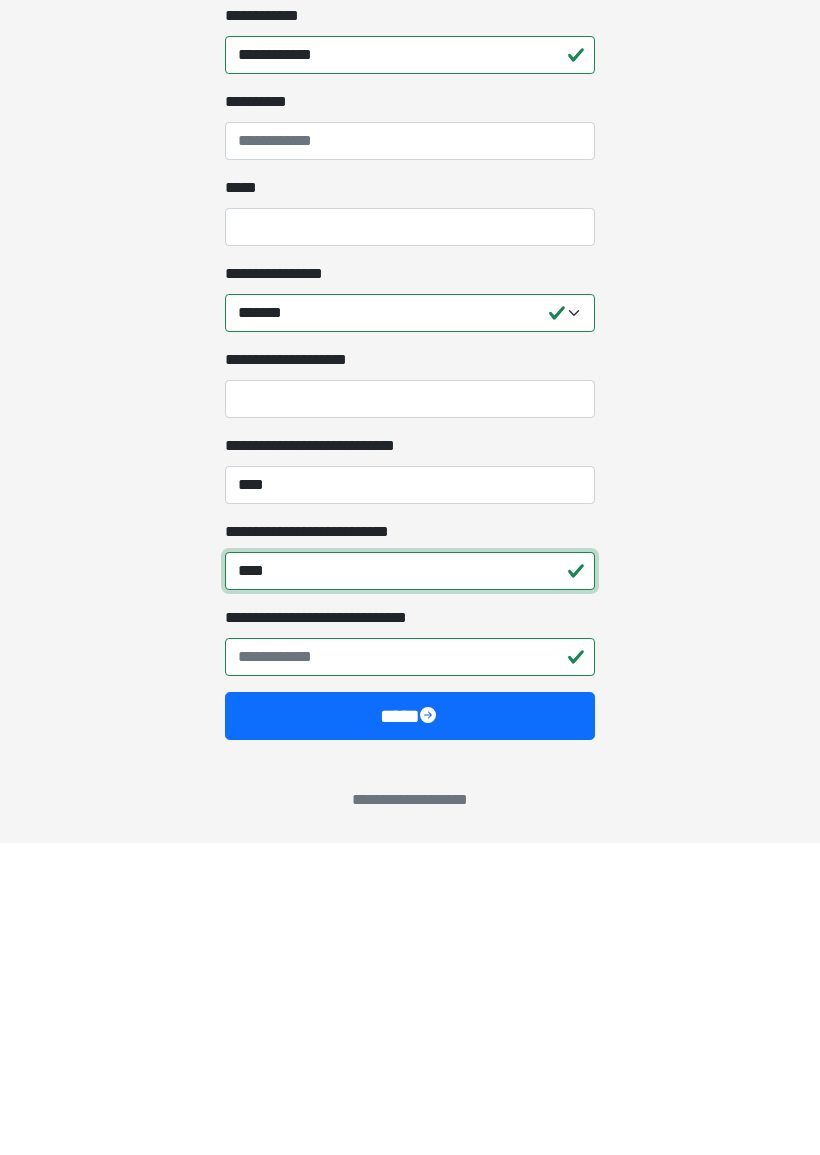 type on "****" 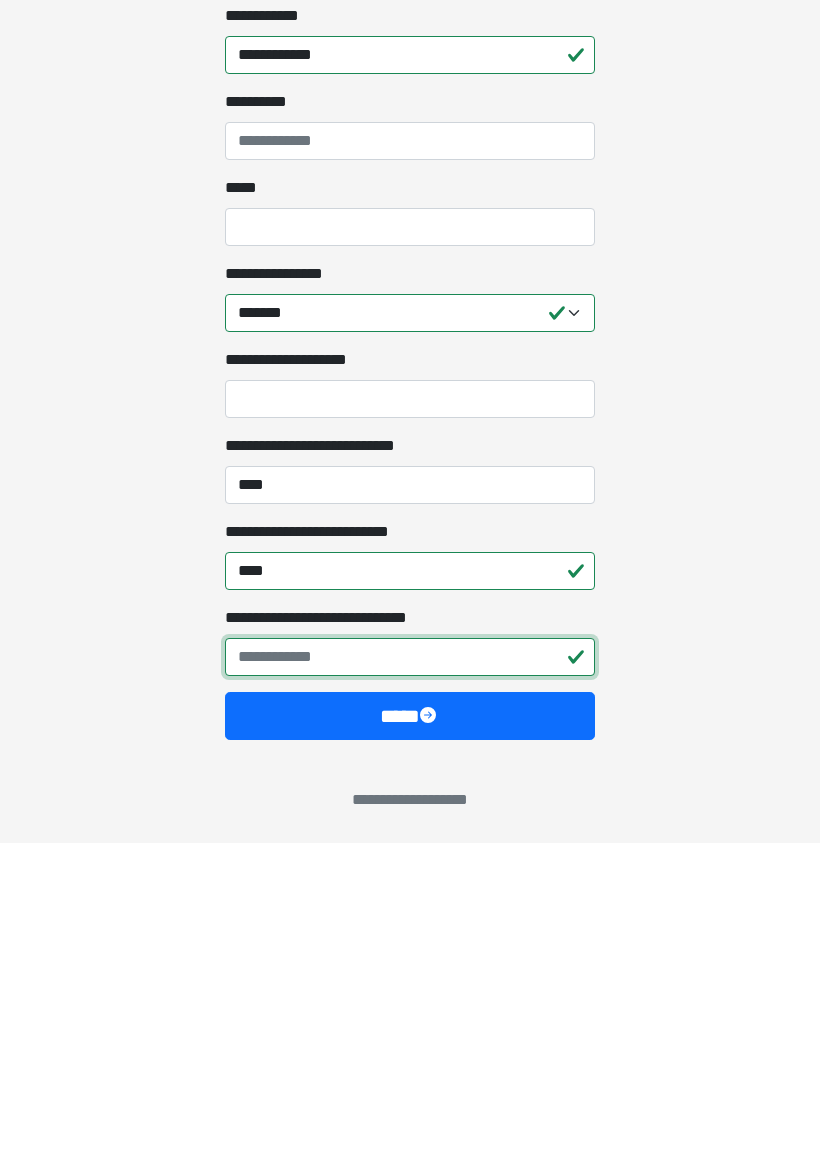type 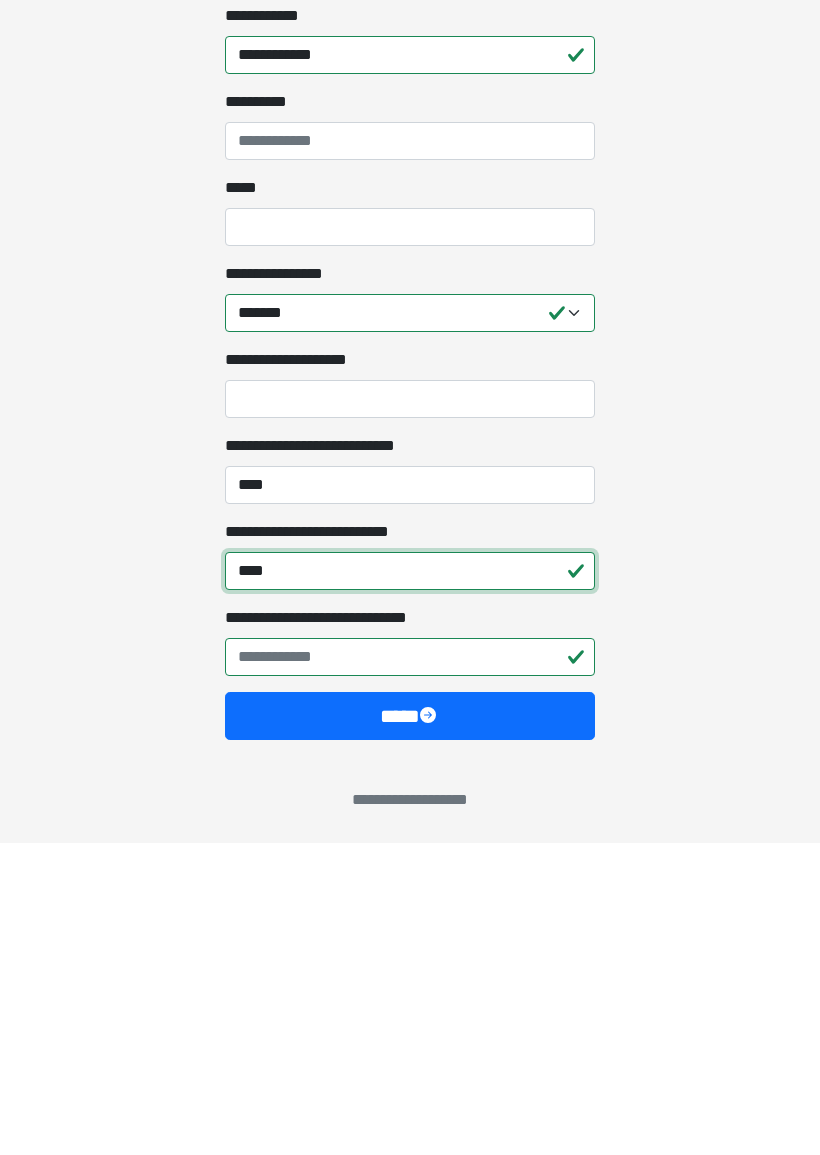 click on "****" at bounding box center [410, 883] 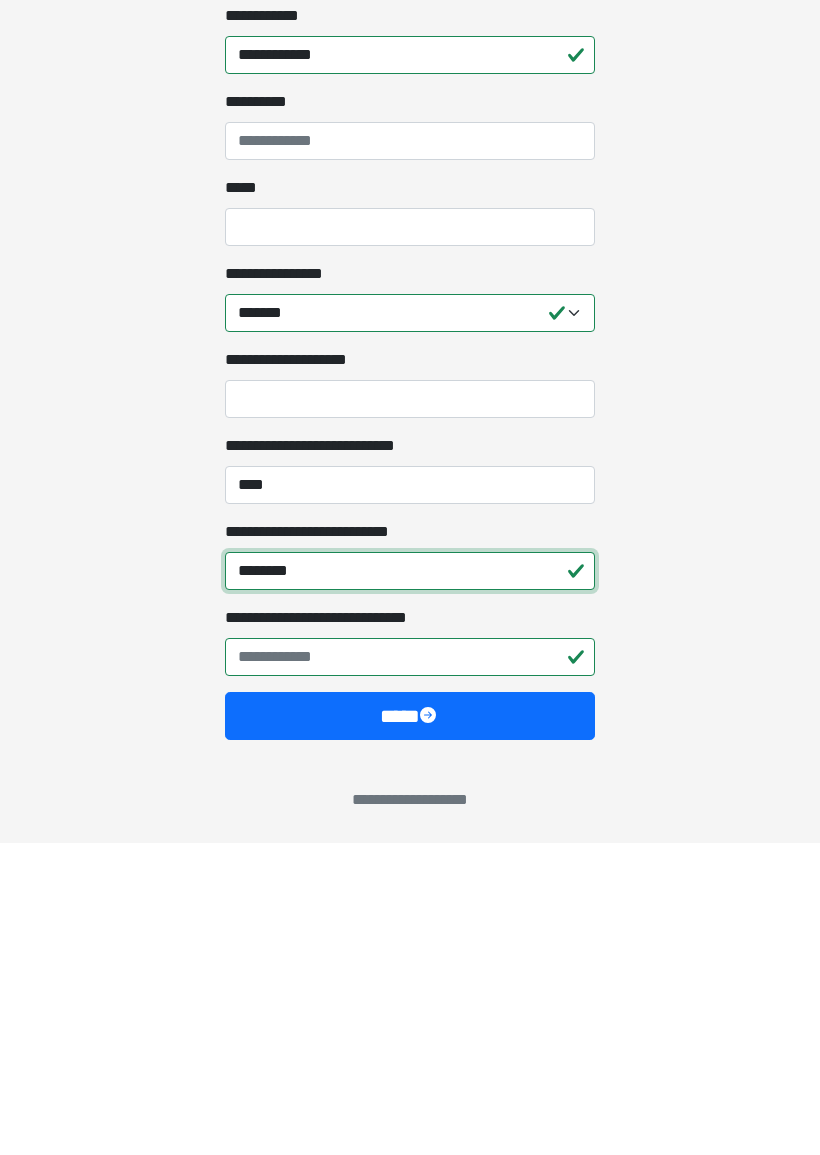 type on "********" 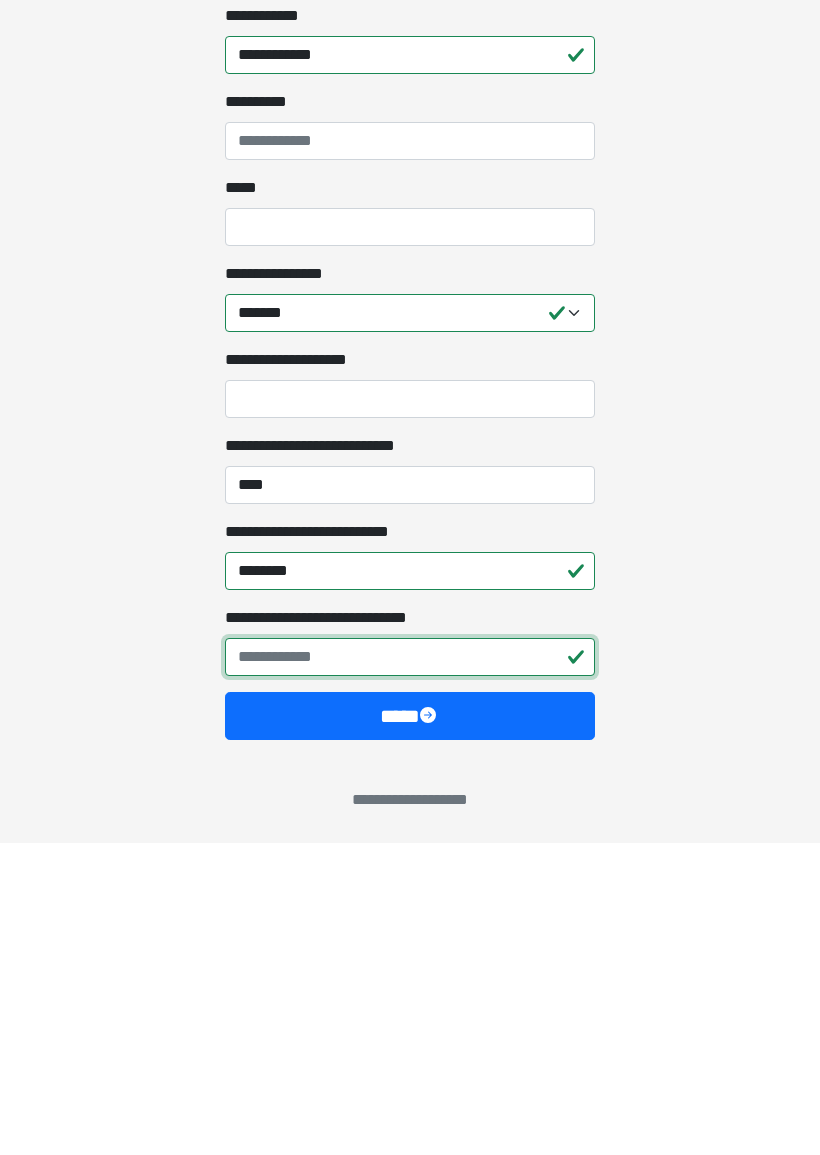 click on "**********" at bounding box center [410, 969] 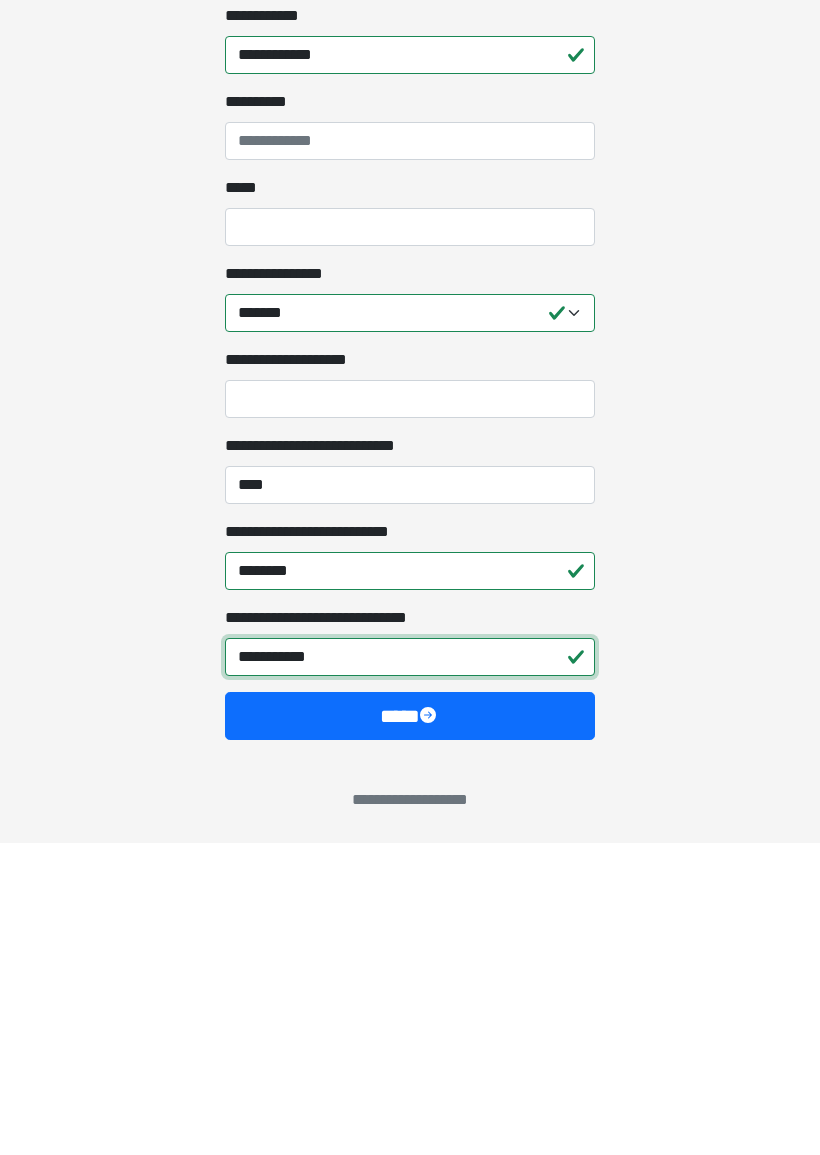type on "**********" 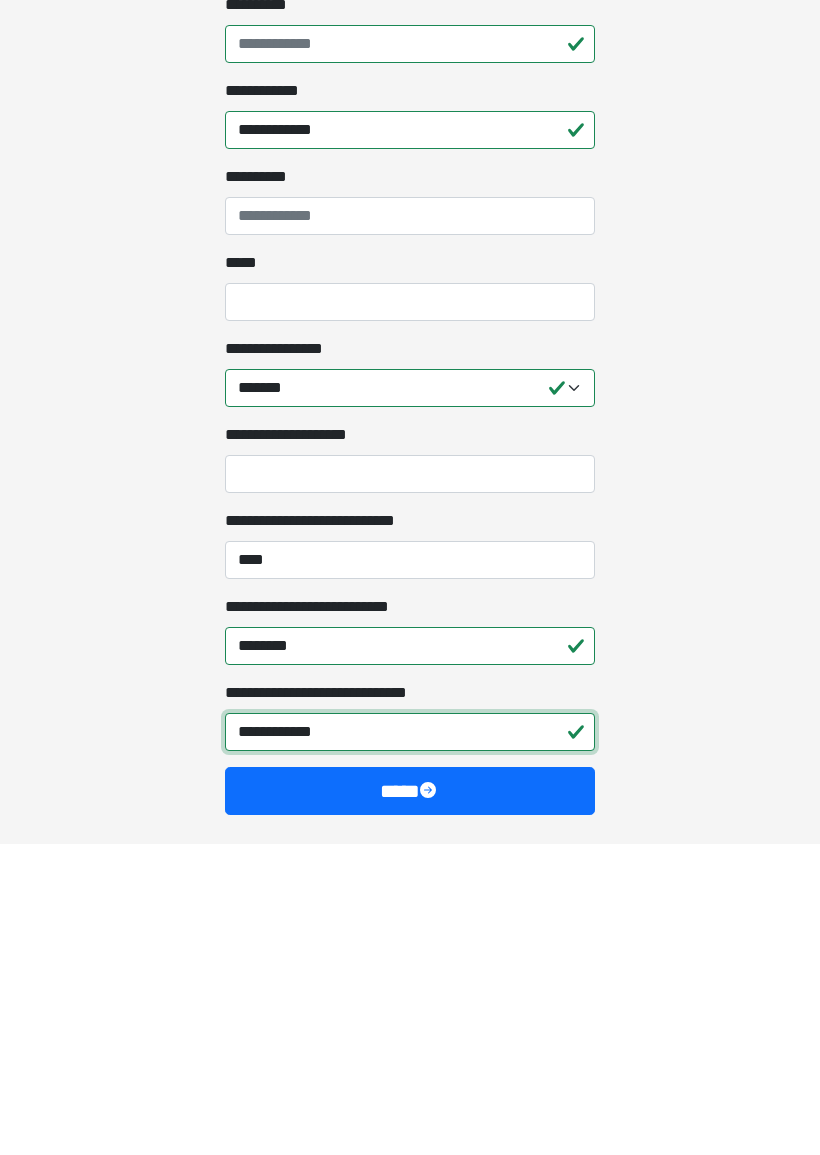 scroll, scrollTop: 1334, scrollLeft: 0, axis: vertical 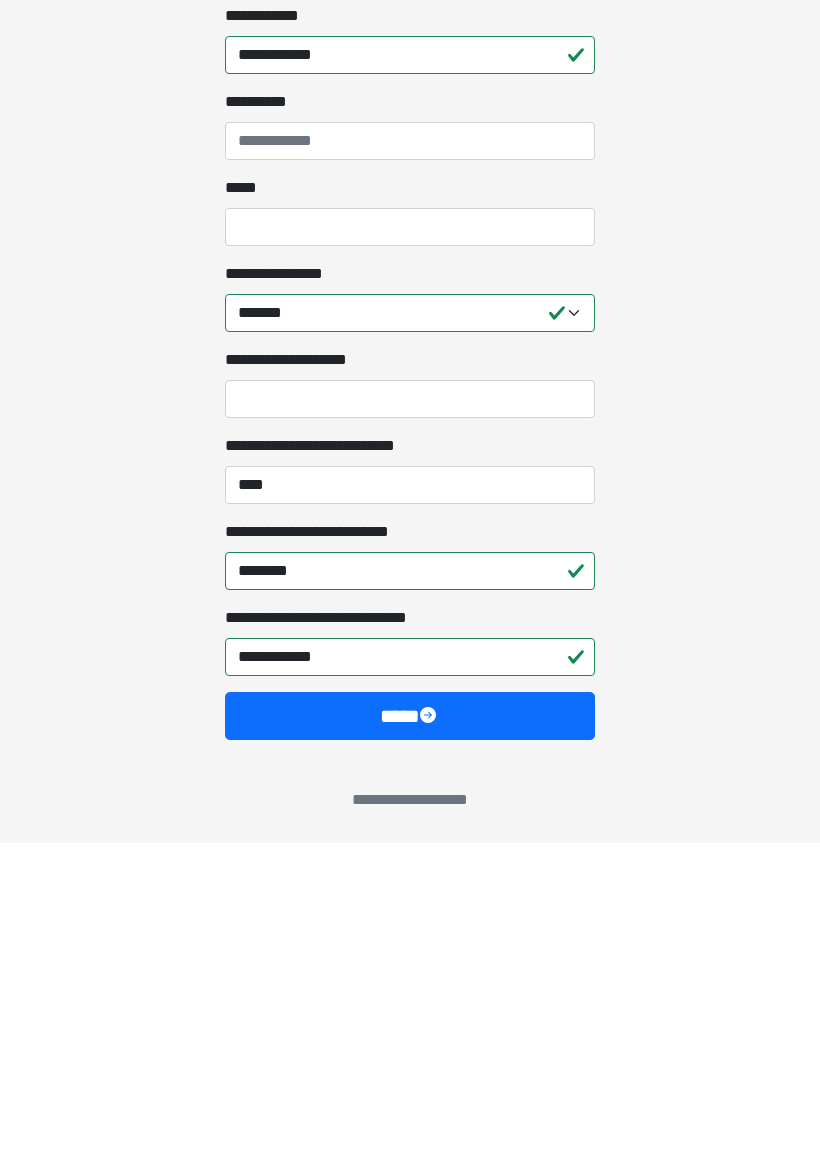click on "****" at bounding box center [410, 1028] 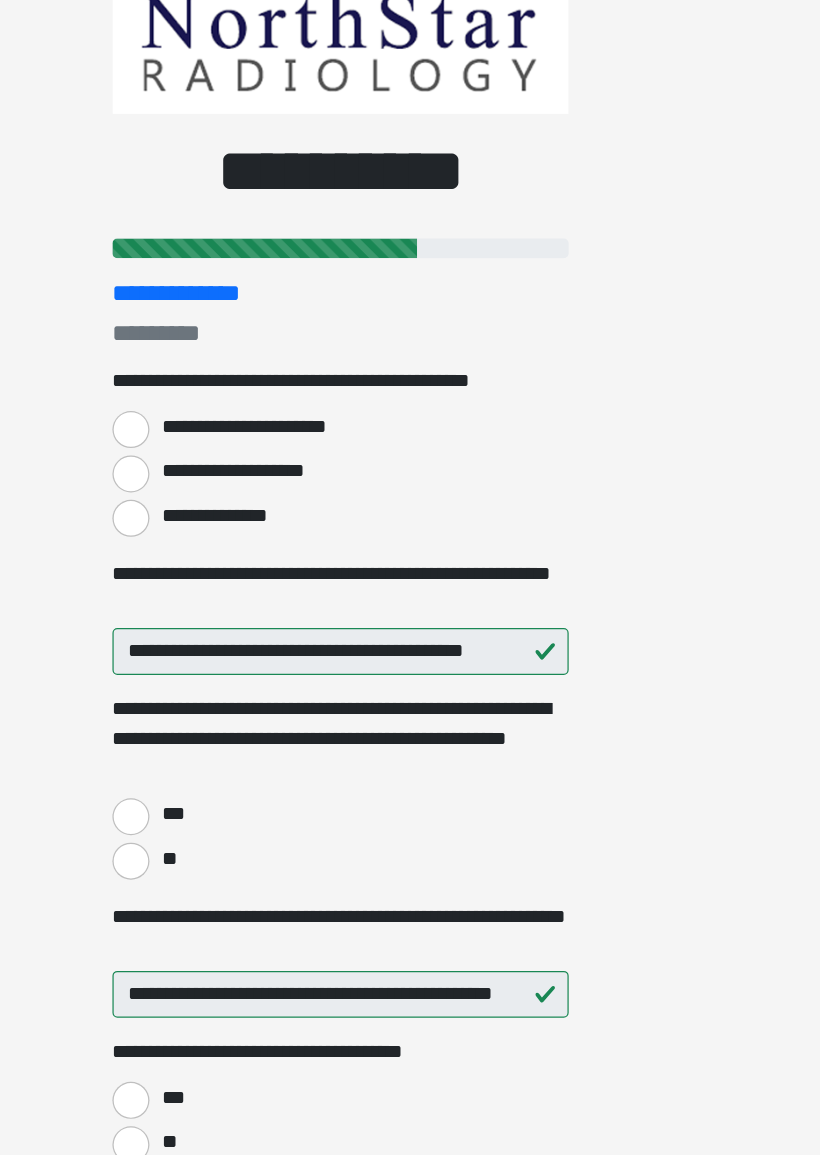 scroll, scrollTop: 164, scrollLeft: 0, axis: vertical 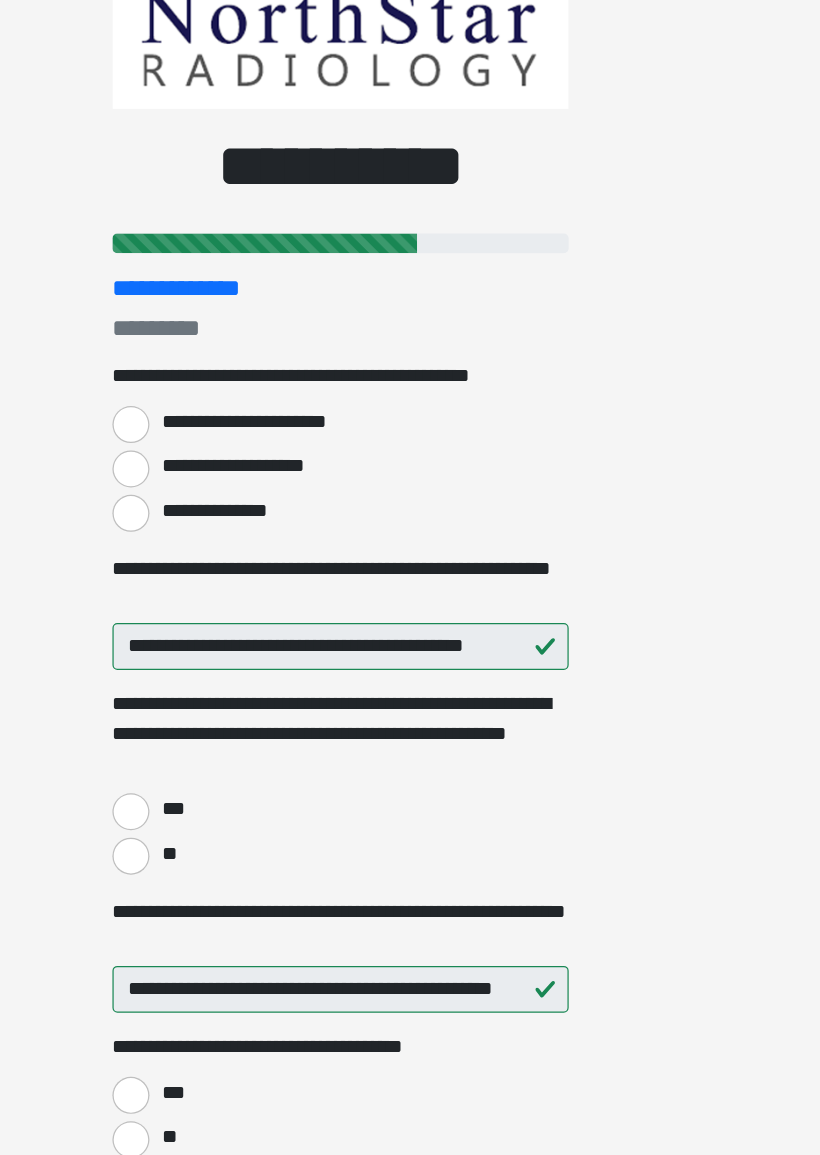 click on "**********" at bounding box center (313, 419) 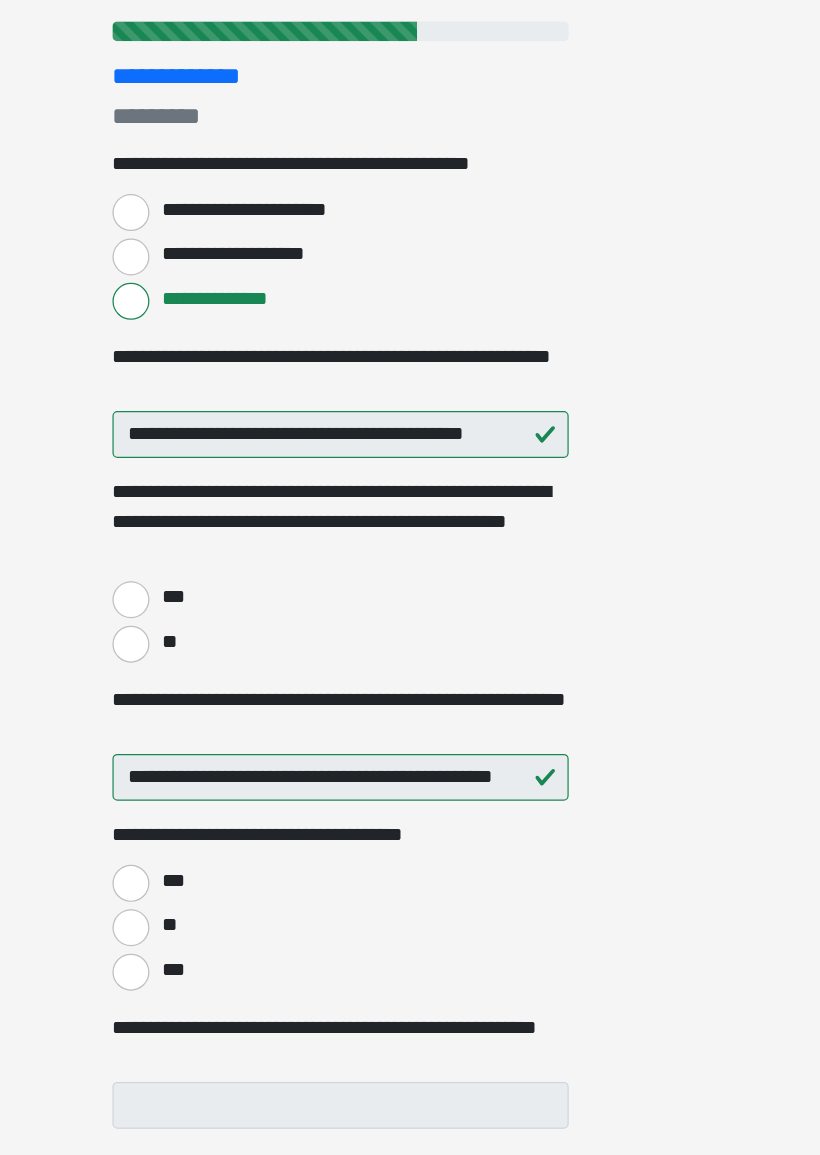 click on "**" at bounding box center (270, 697) 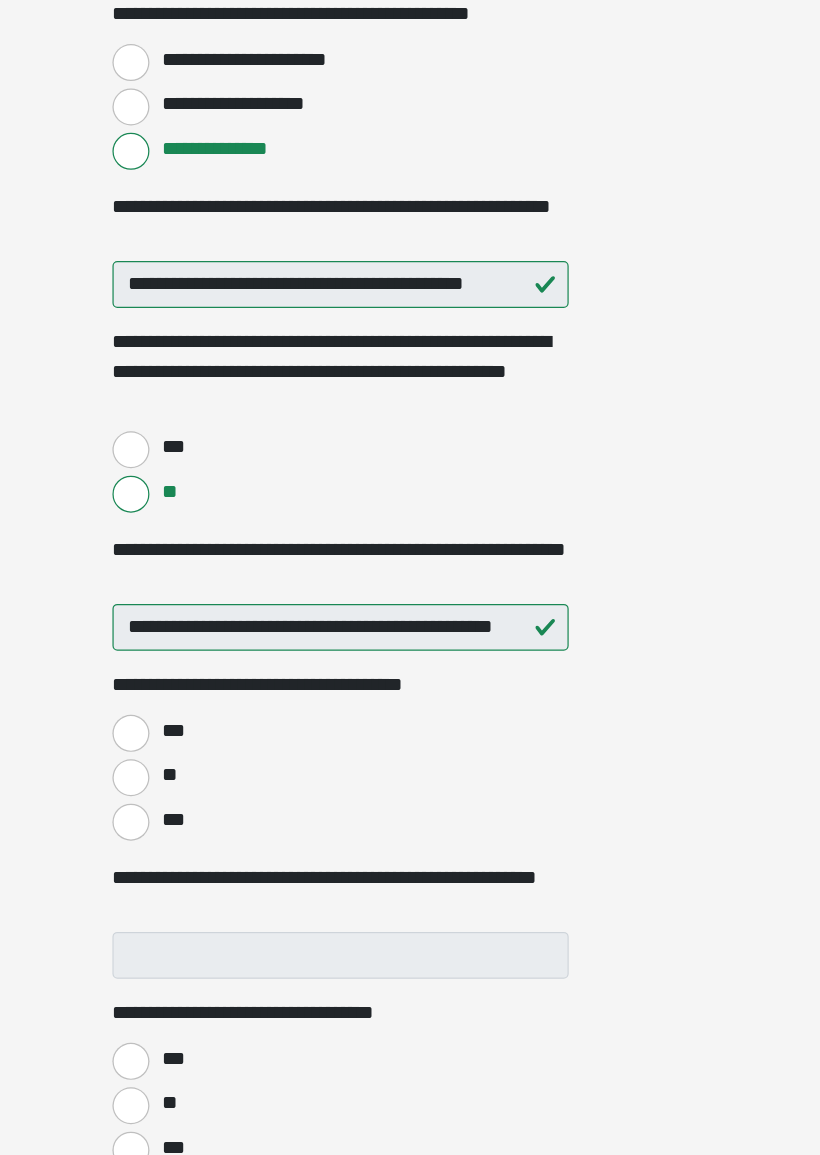 scroll, scrollTop: 295, scrollLeft: 0, axis: vertical 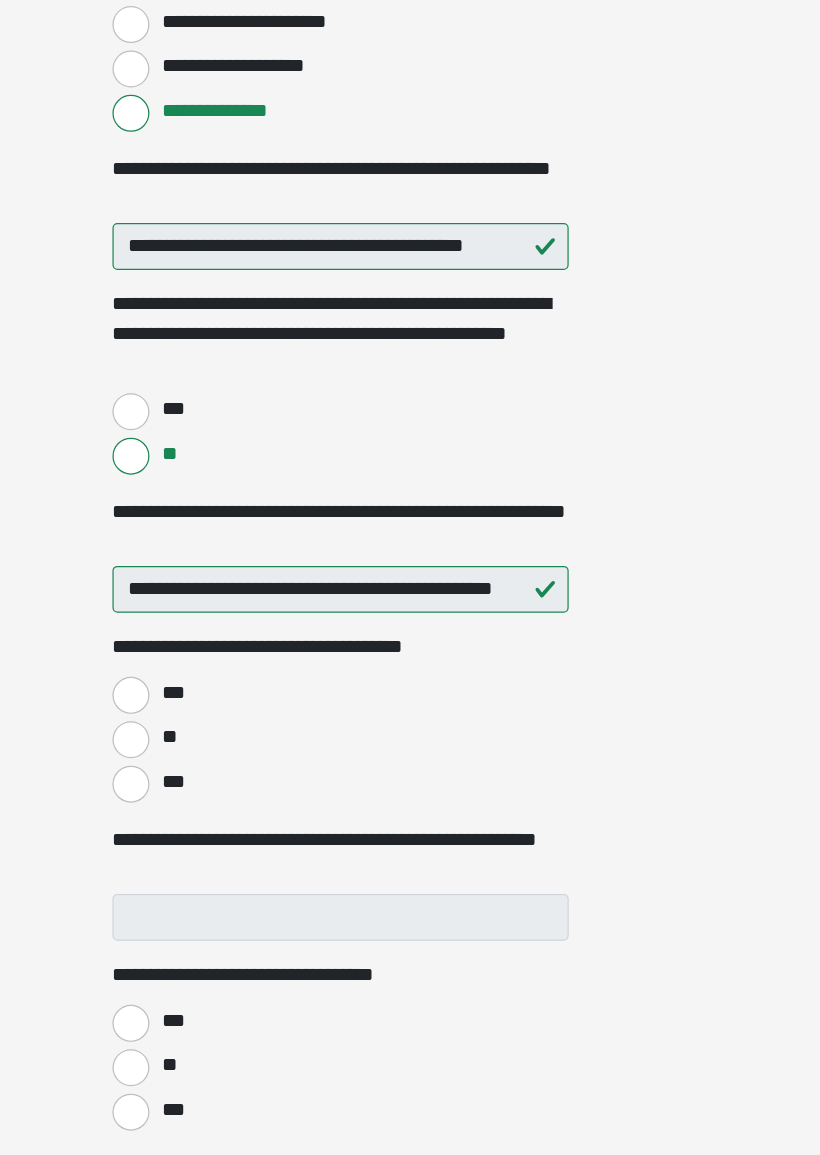 click on "***" at bounding box center (240, 762) 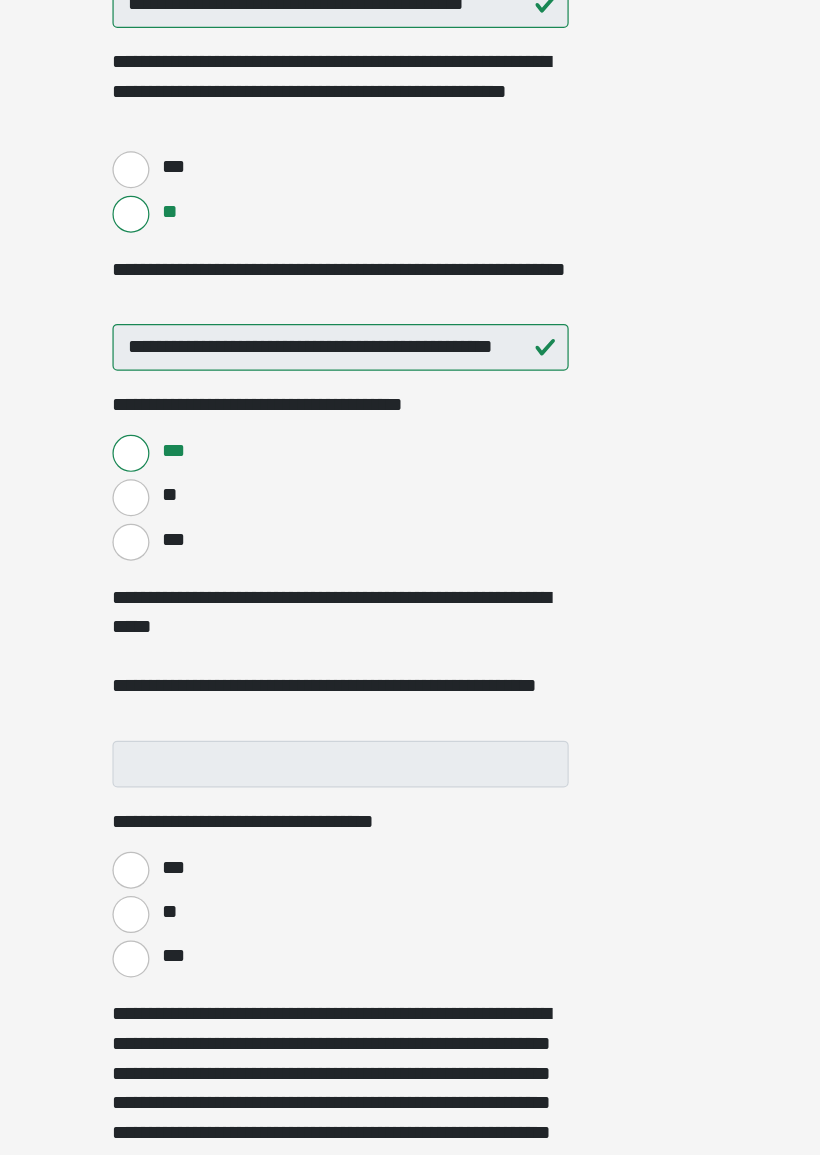 scroll, scrollTop: 492, scrollLeft: 0, axis: vertical 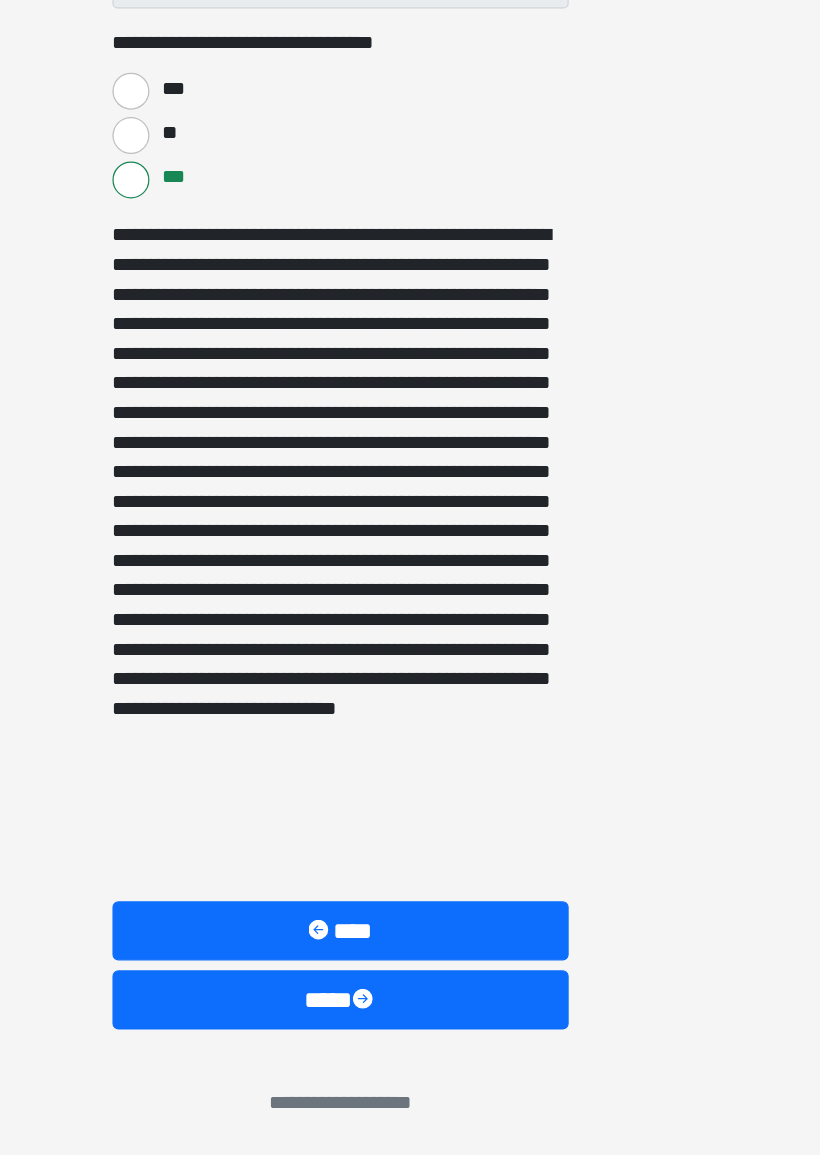 click on "****" at bounding box center [410, 1029] 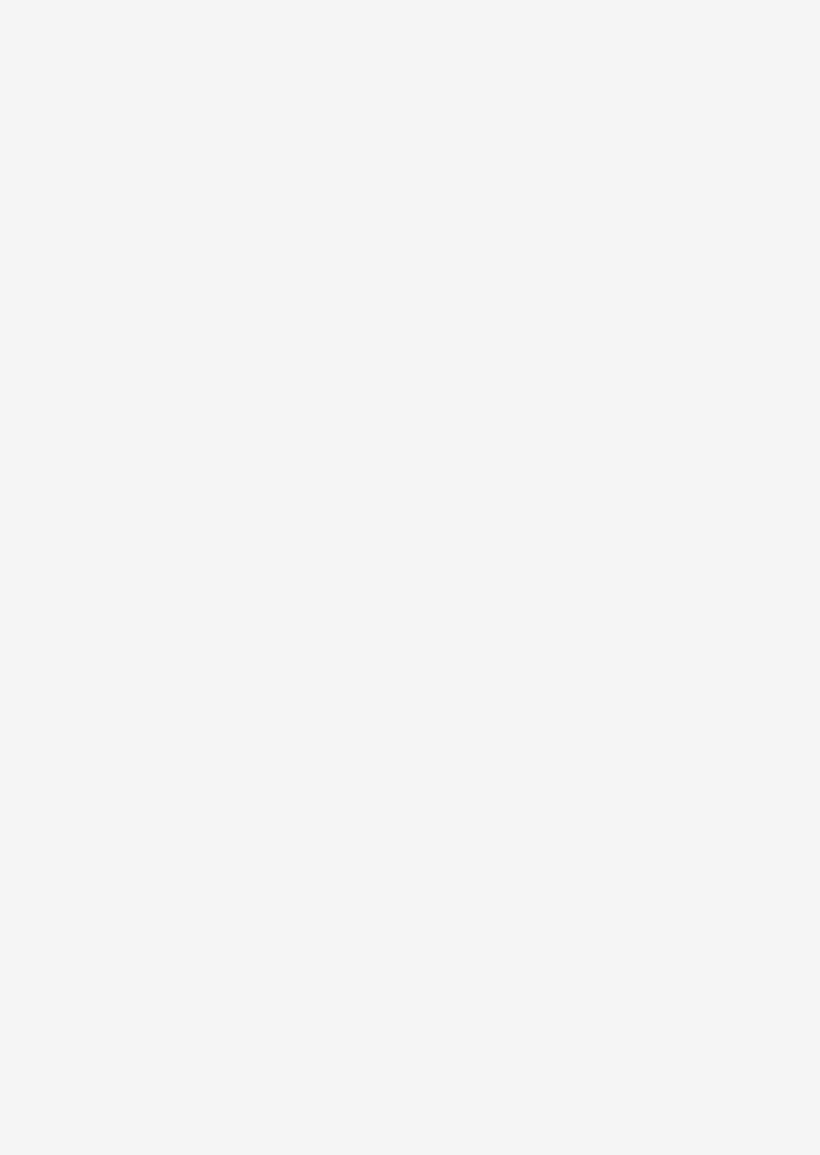 scroll, scrollTop: 0, scrollLeft: 0, axis: both 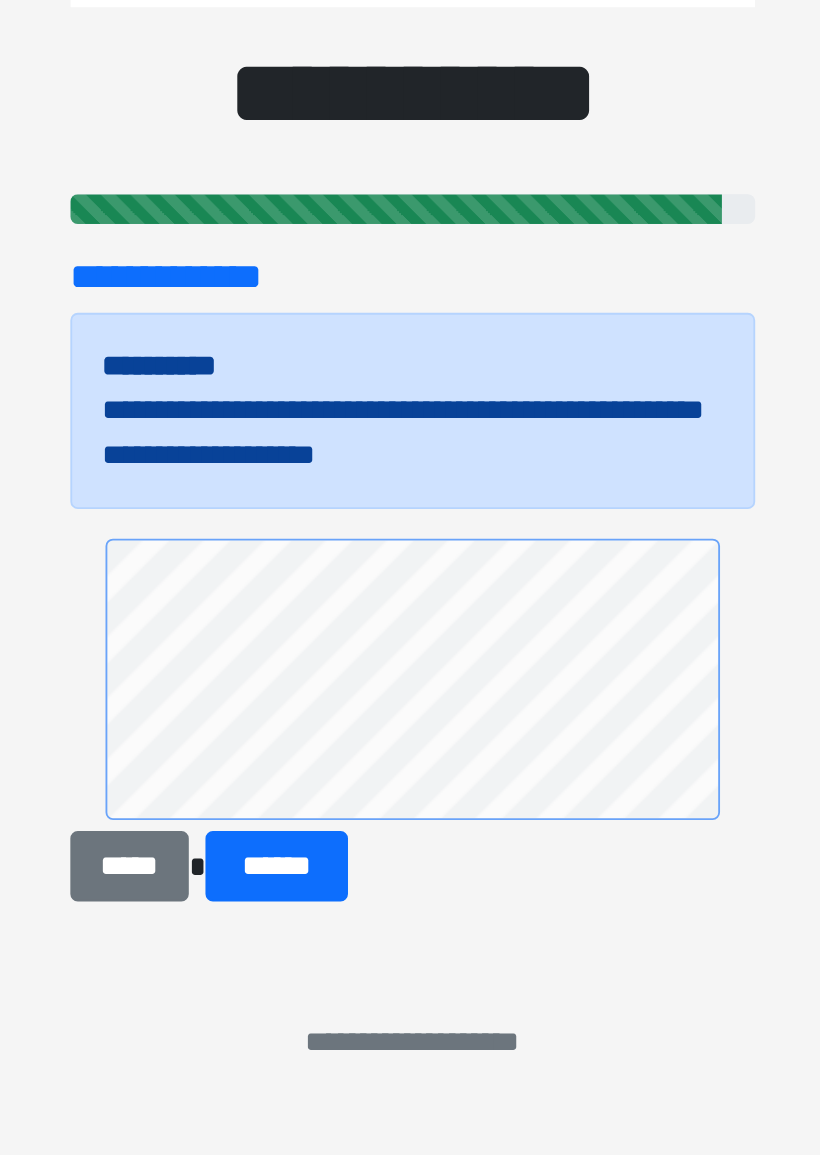 click on "******" at bounding box center (336, 849) 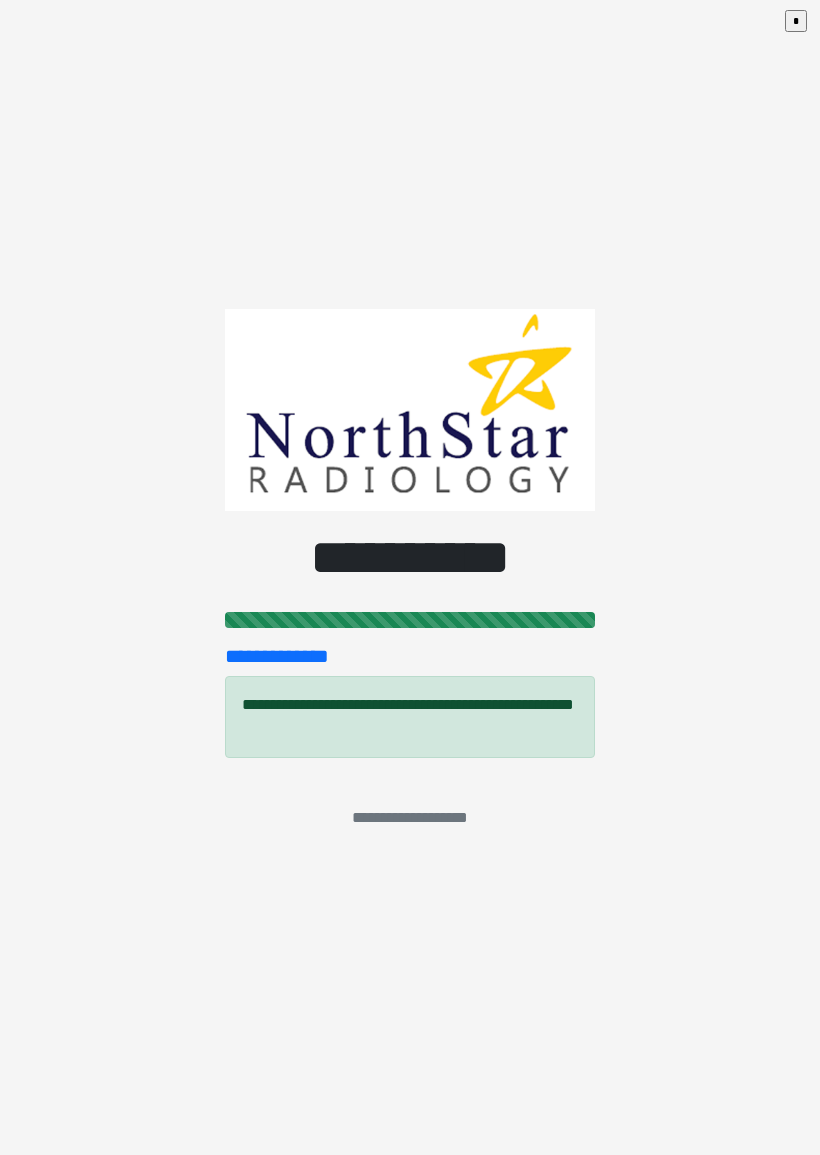 click on "*" at bounding box center [796, 21] 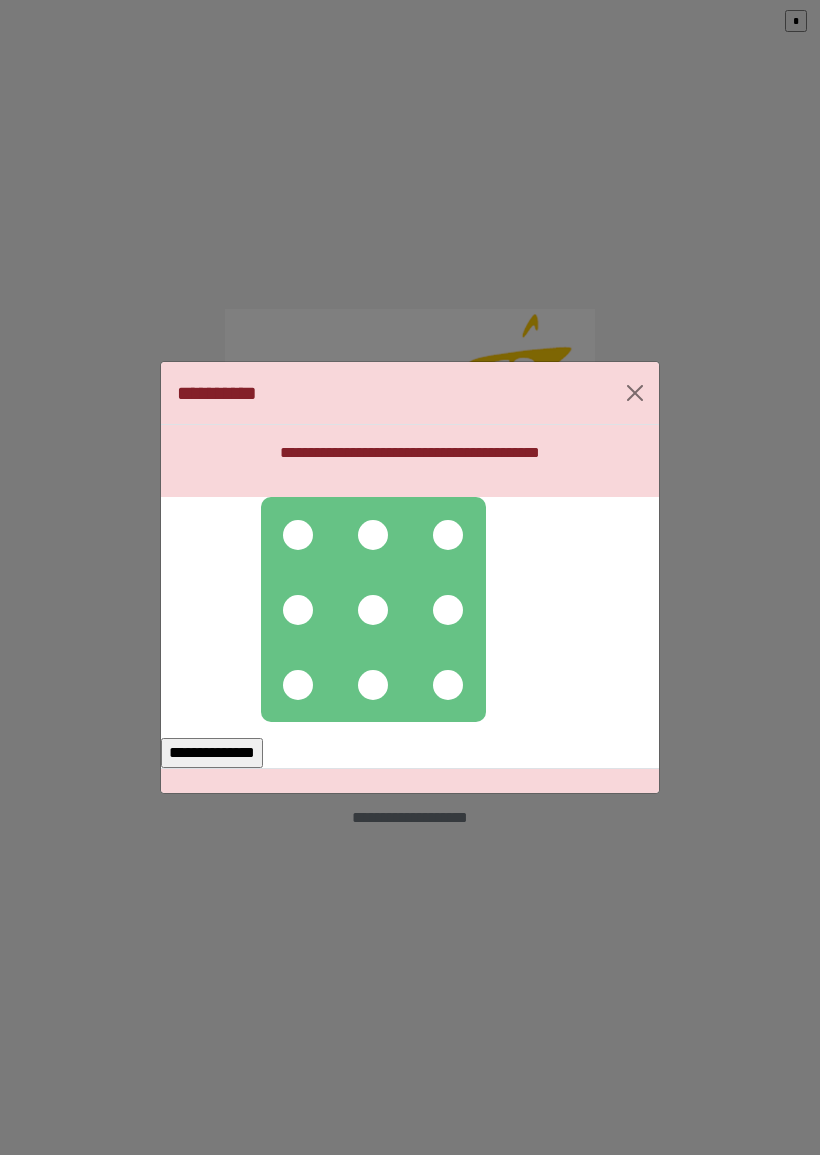 click at bounding box center [373, 535] 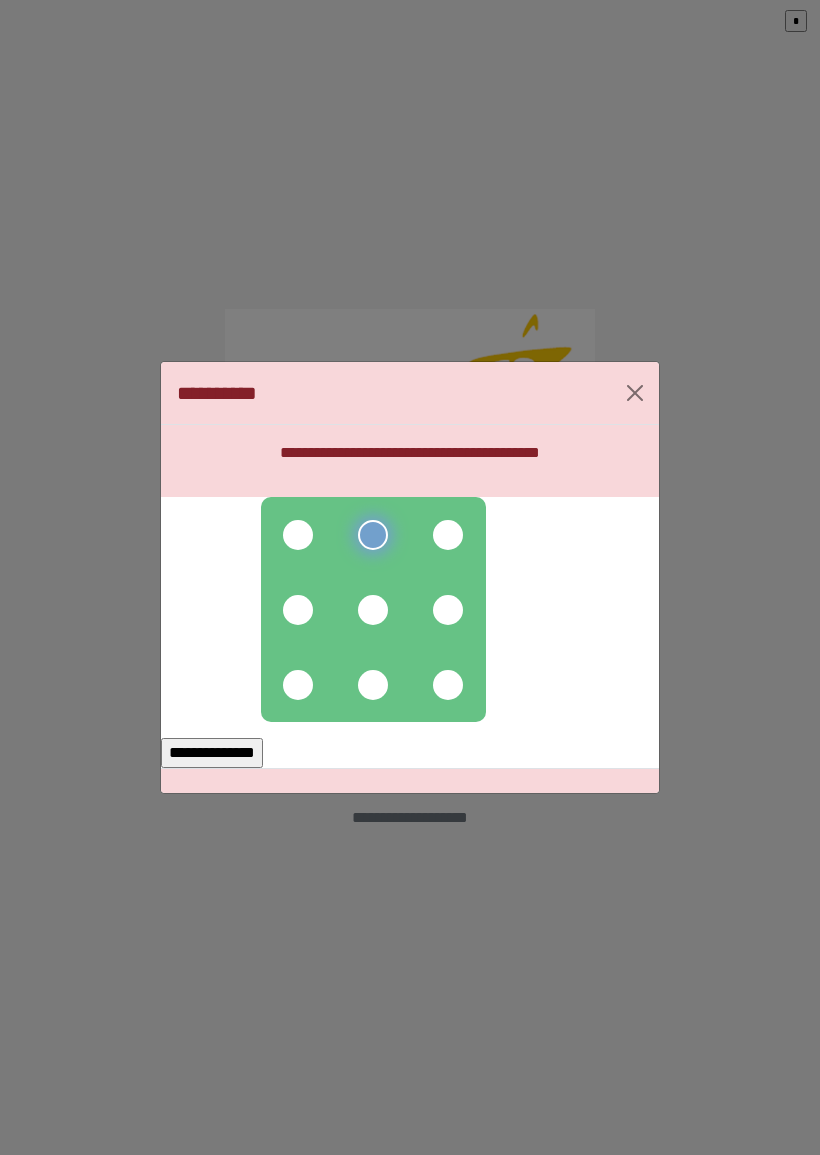 click at bounding box center (373, 610) 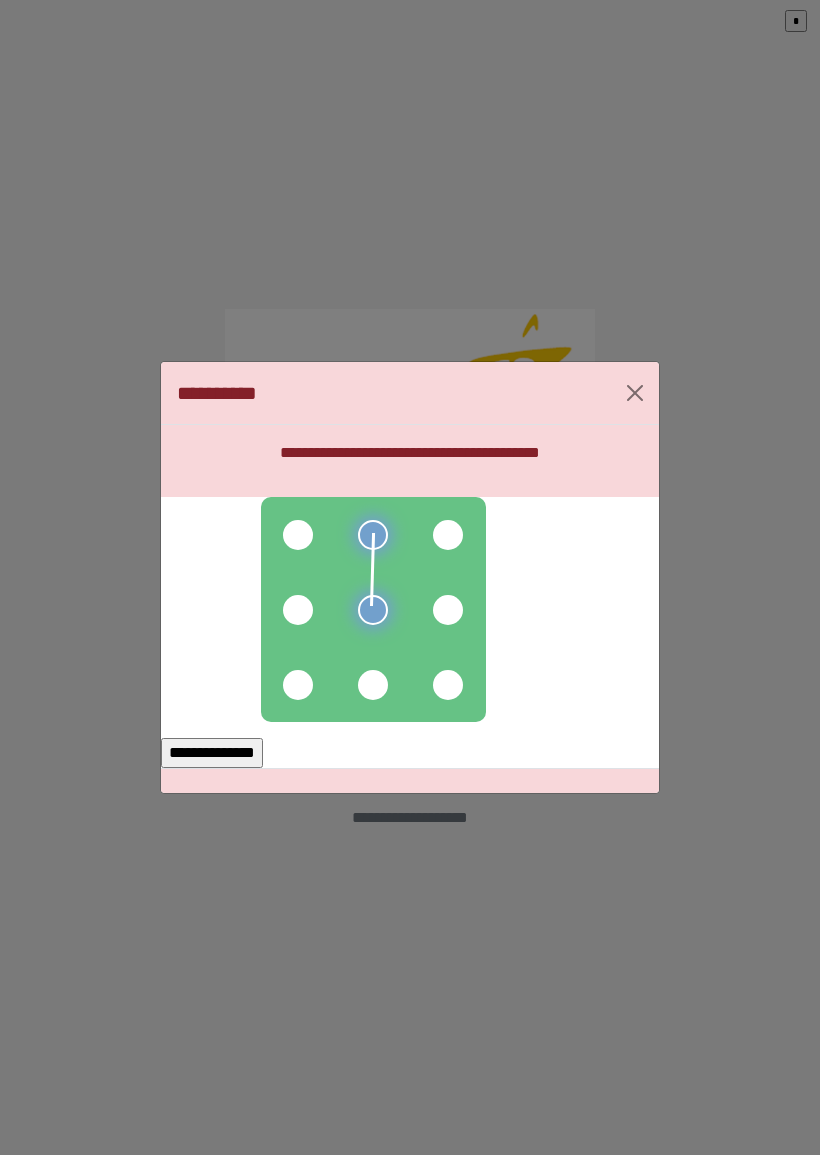 click at bounding box center (373, 685) 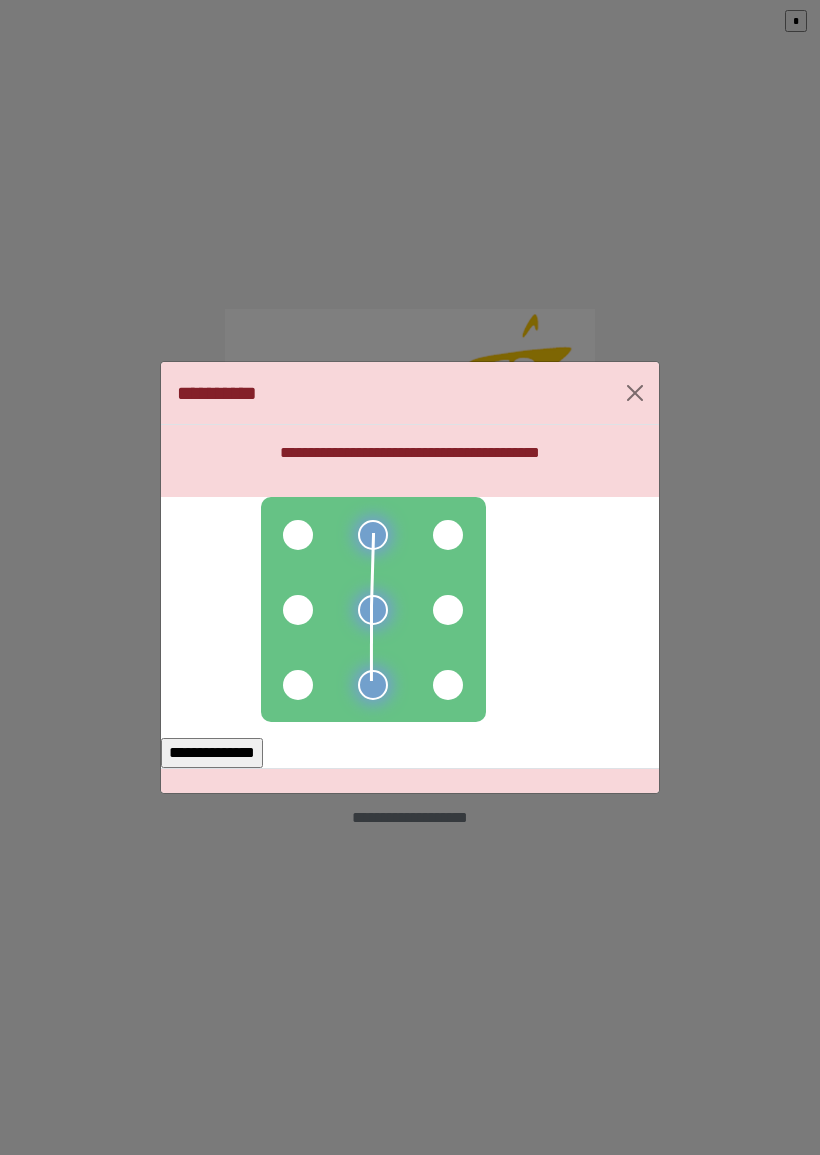 click at bounding box center [448, 685] 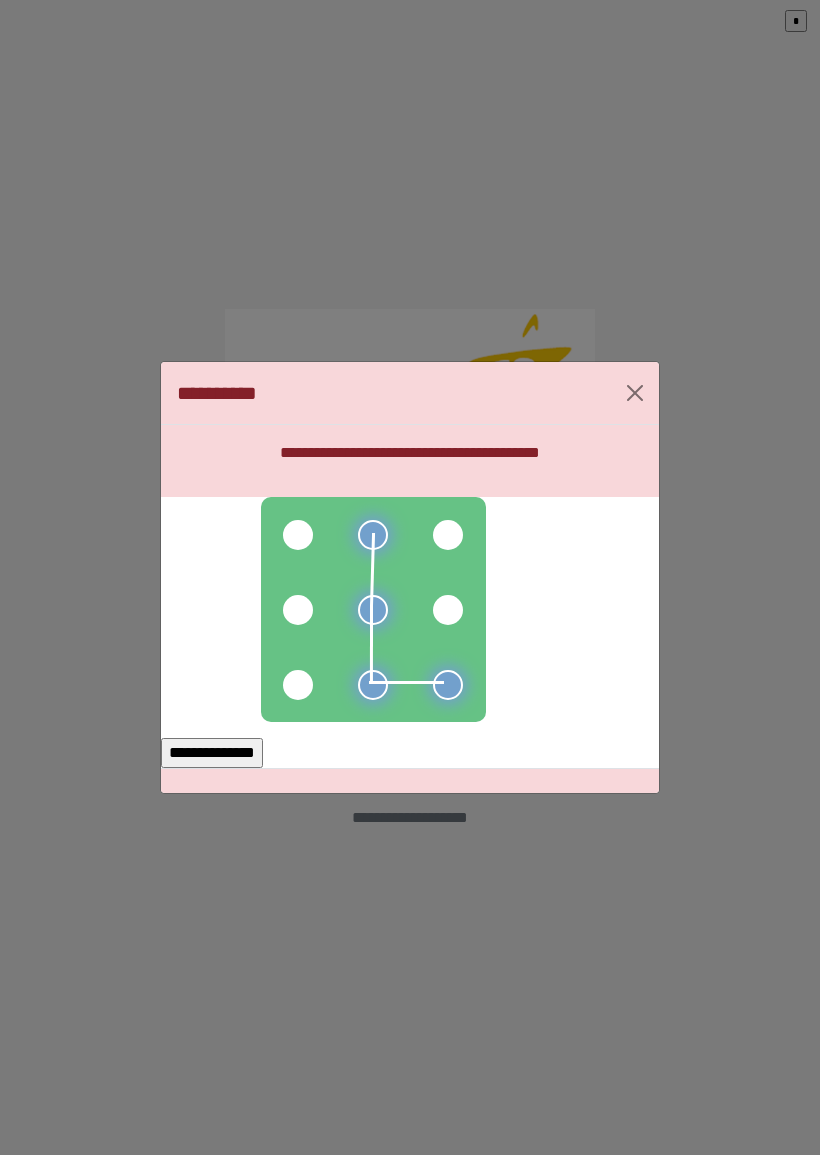 click at bounding box center (448, 610) 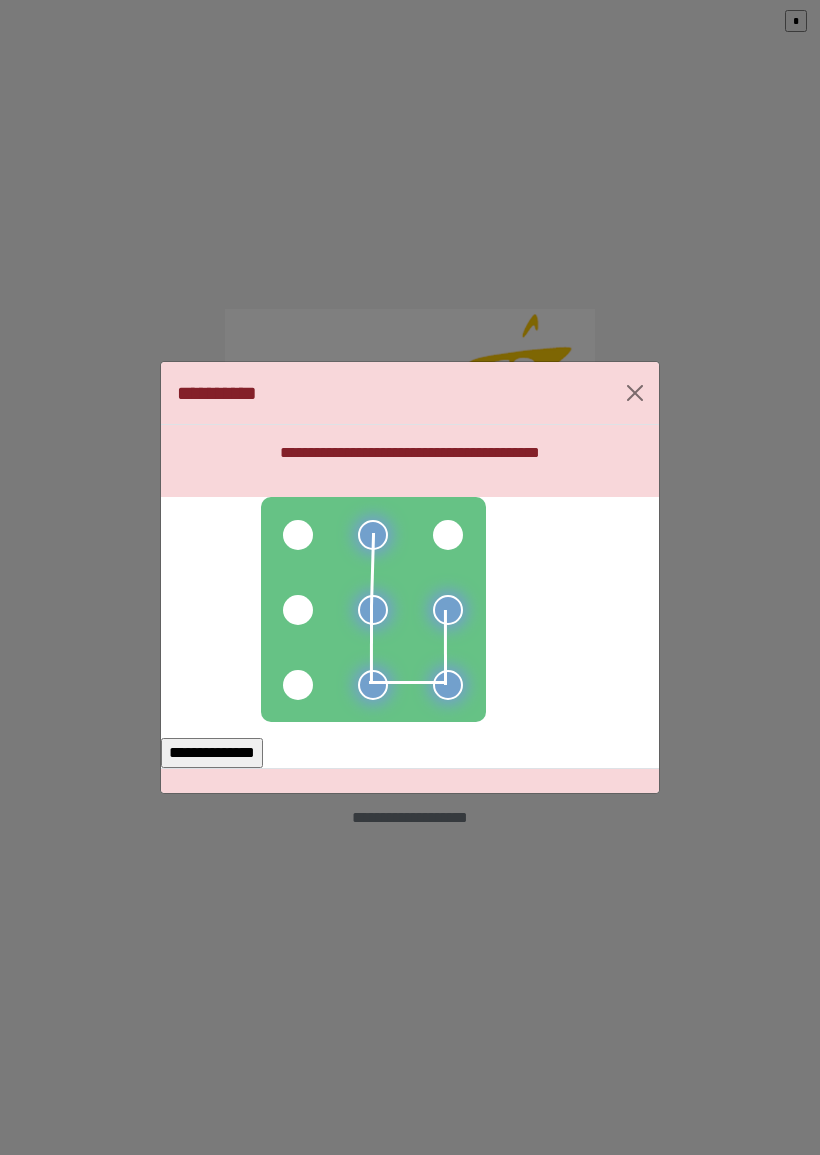 click on "**********" at bounding box center [212, 753] 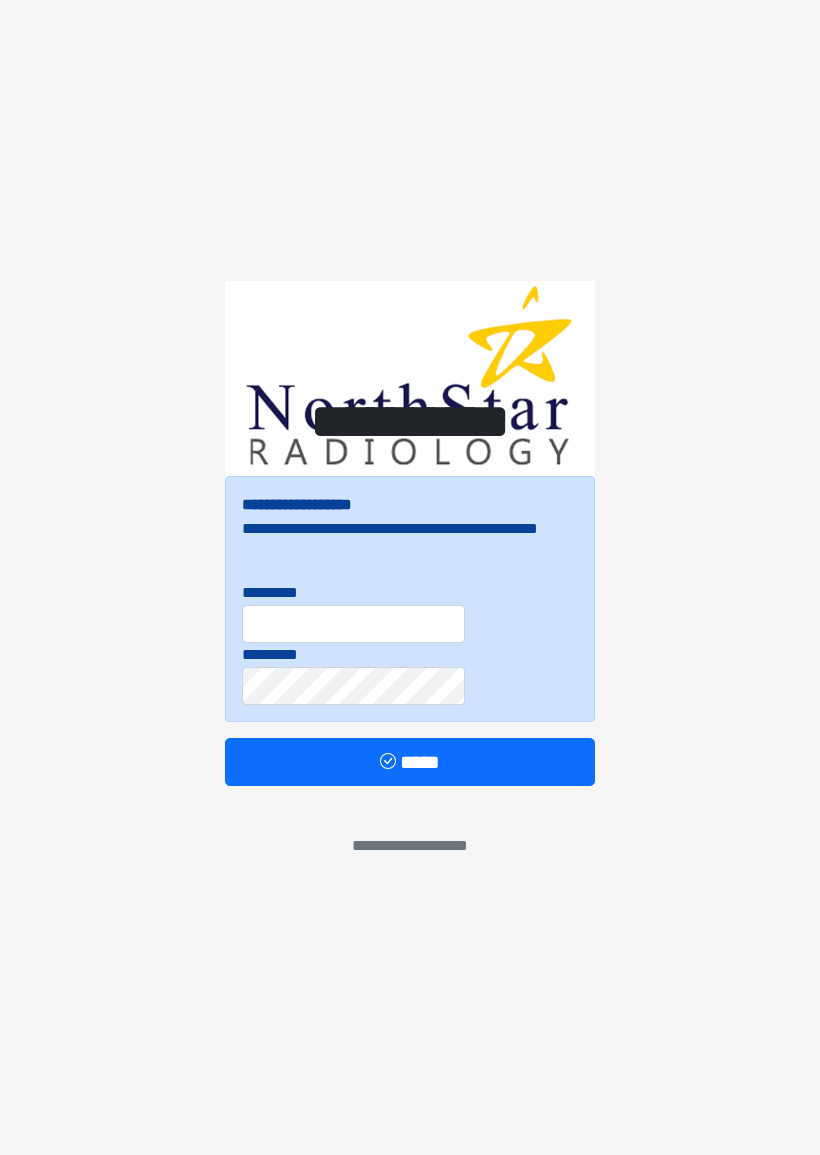 scroll, scrollTop: 0, scrollLeft: 0, axis: both 